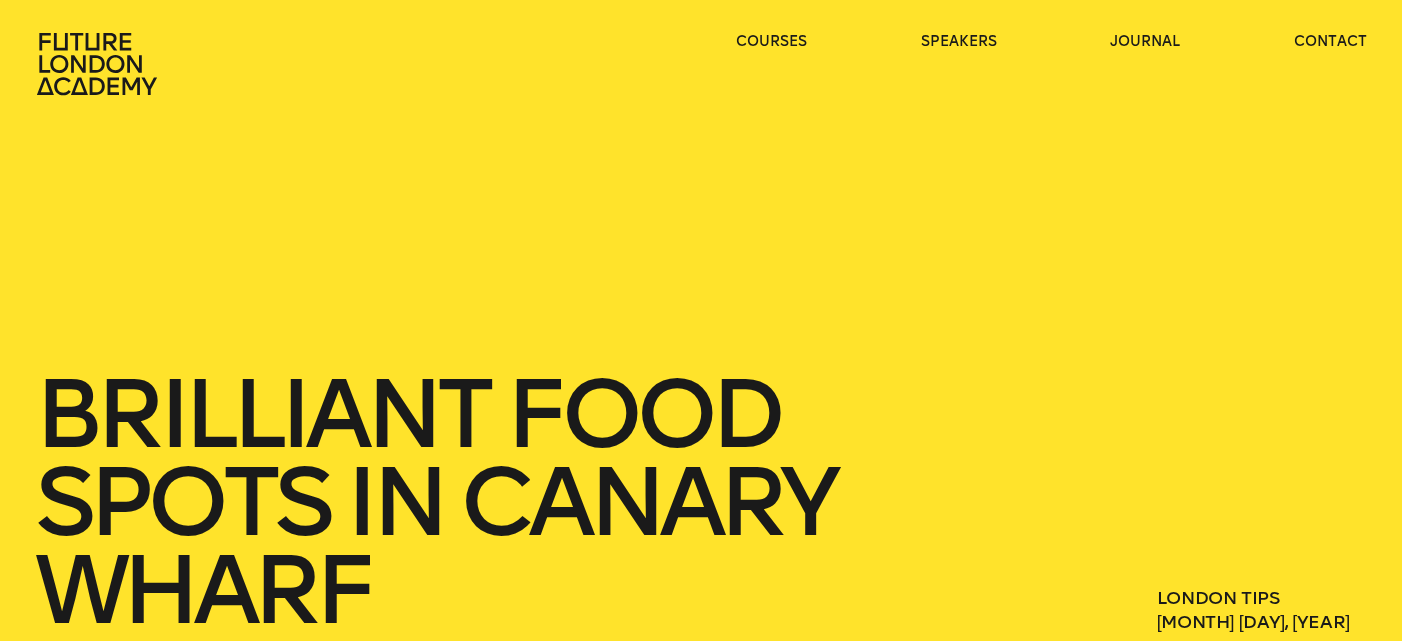 scroll, scrollTop: 0, scrollLeft: 0, axis: both 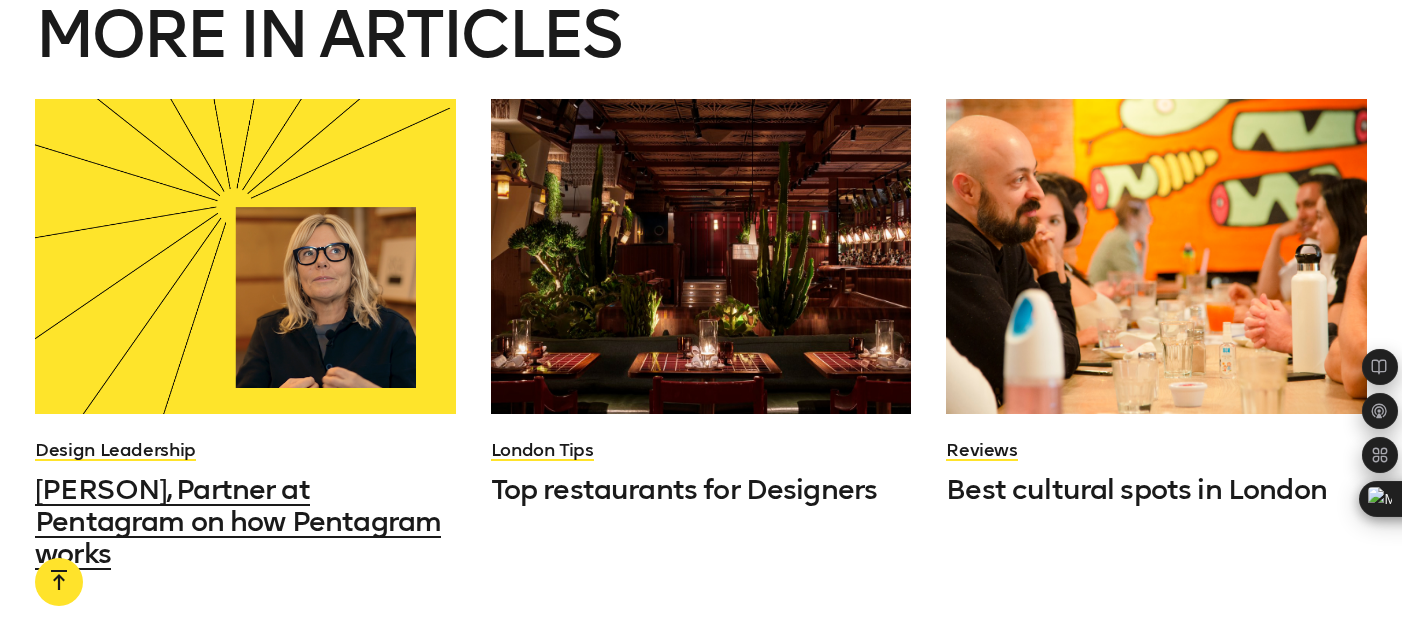 click on "[PERSON], Partner at Pentagram on how Pentagram works" at bounding box center [238, 521] 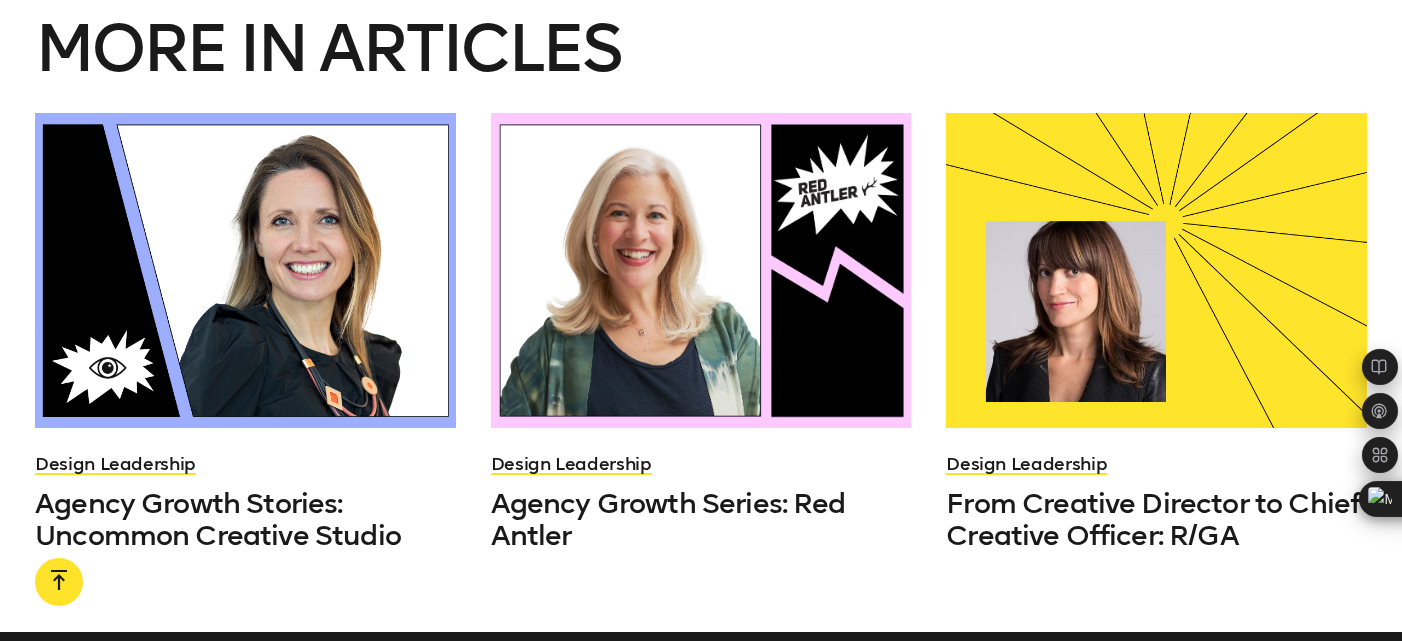 scroll, scrollTop: 5353, scrollLeft: 0, axis: vertical 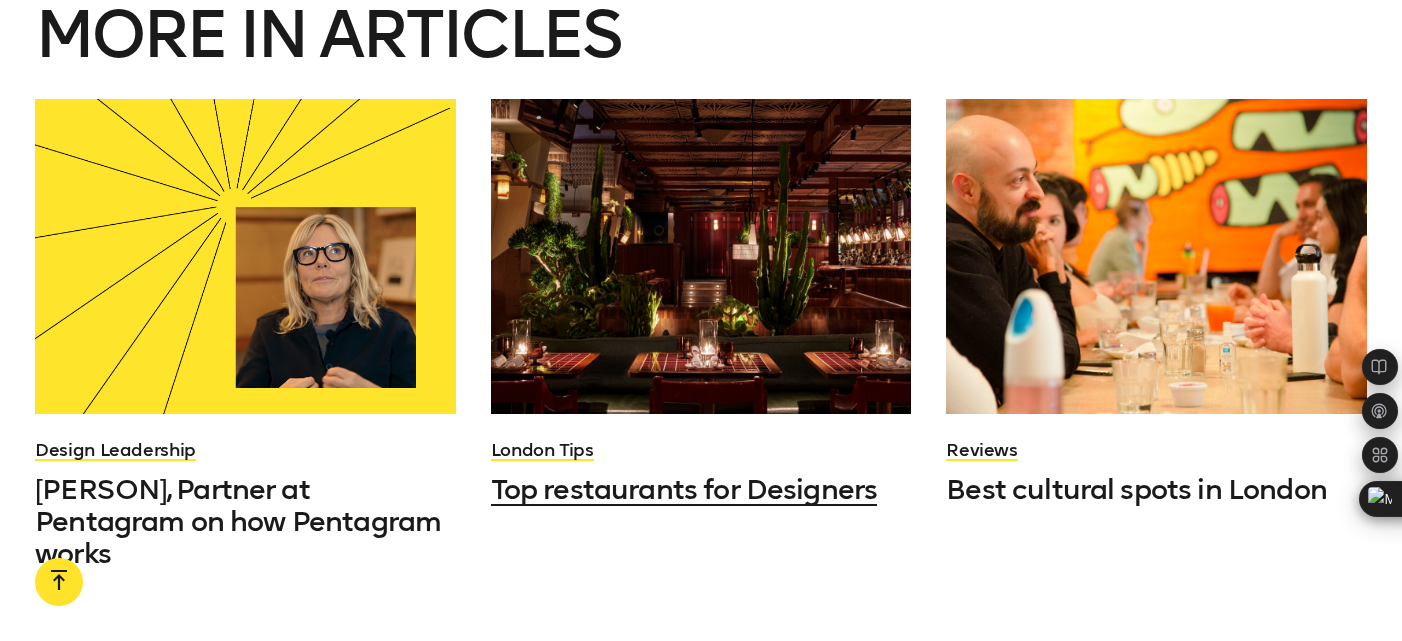 click at bounding box center [701, 256] 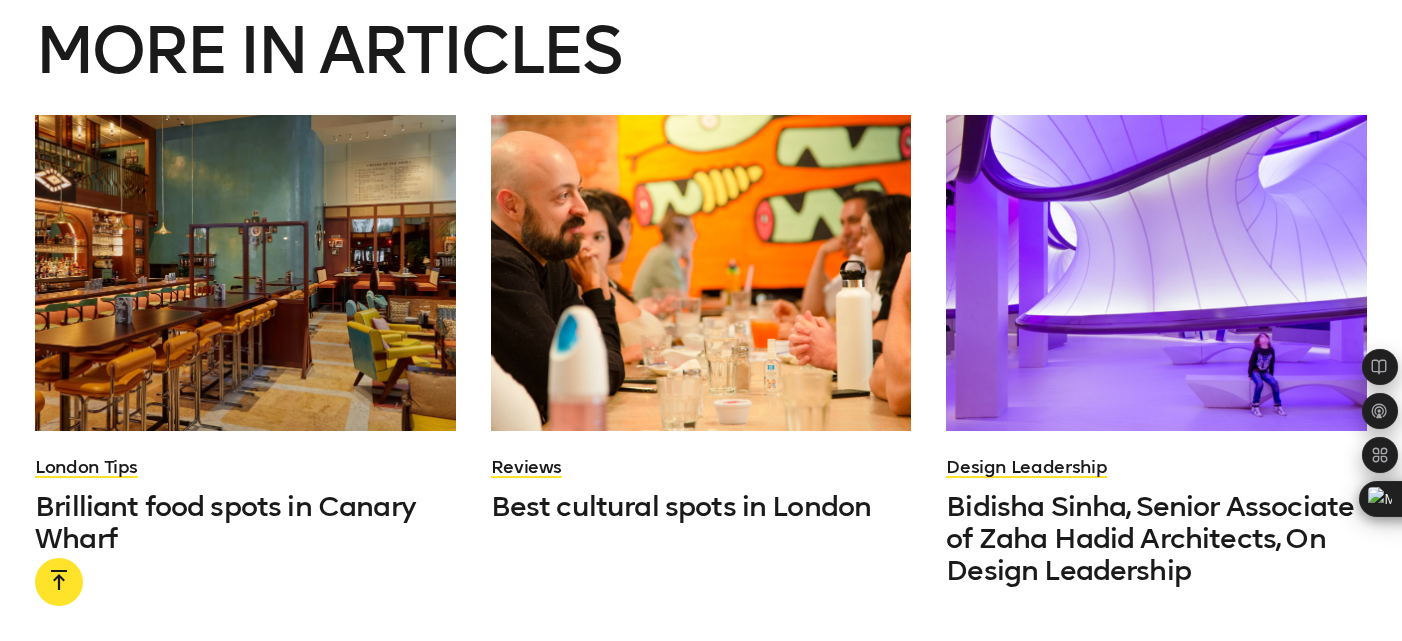scroll, scrollTop: 13544, scrollLeft: 0, axis: vertical 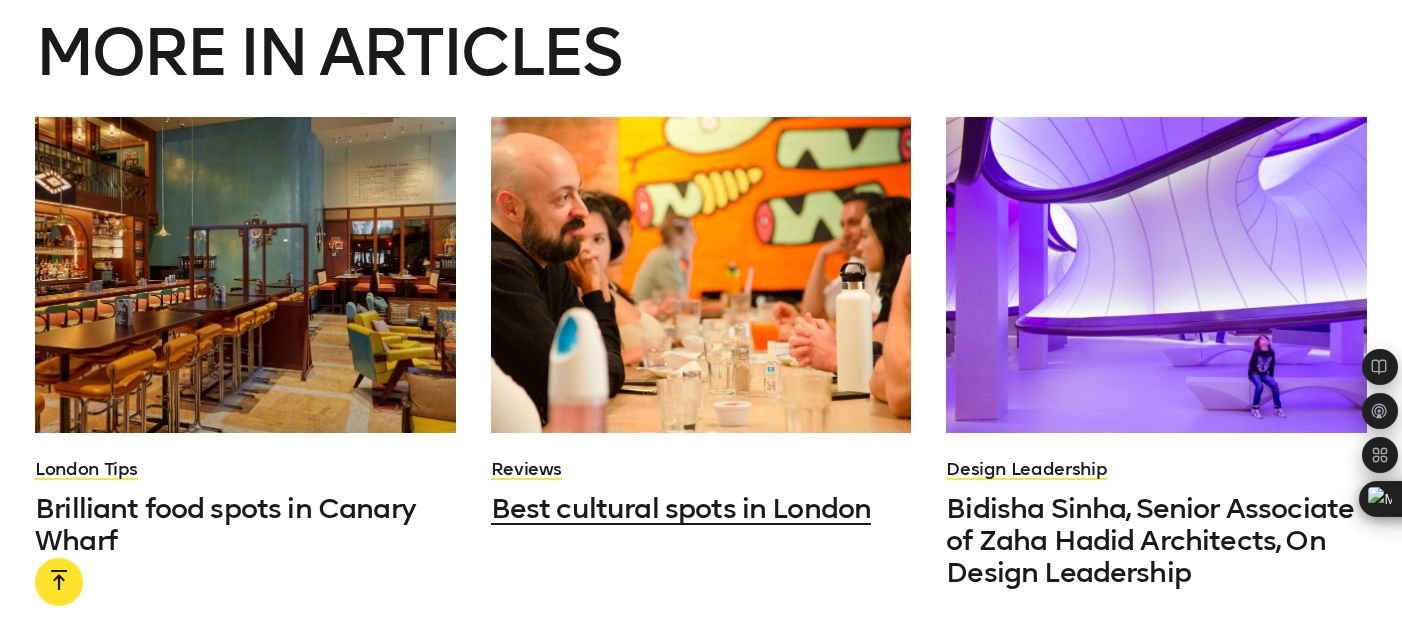 click on "Best cultural spots in London" at bounding box center (681, 508) 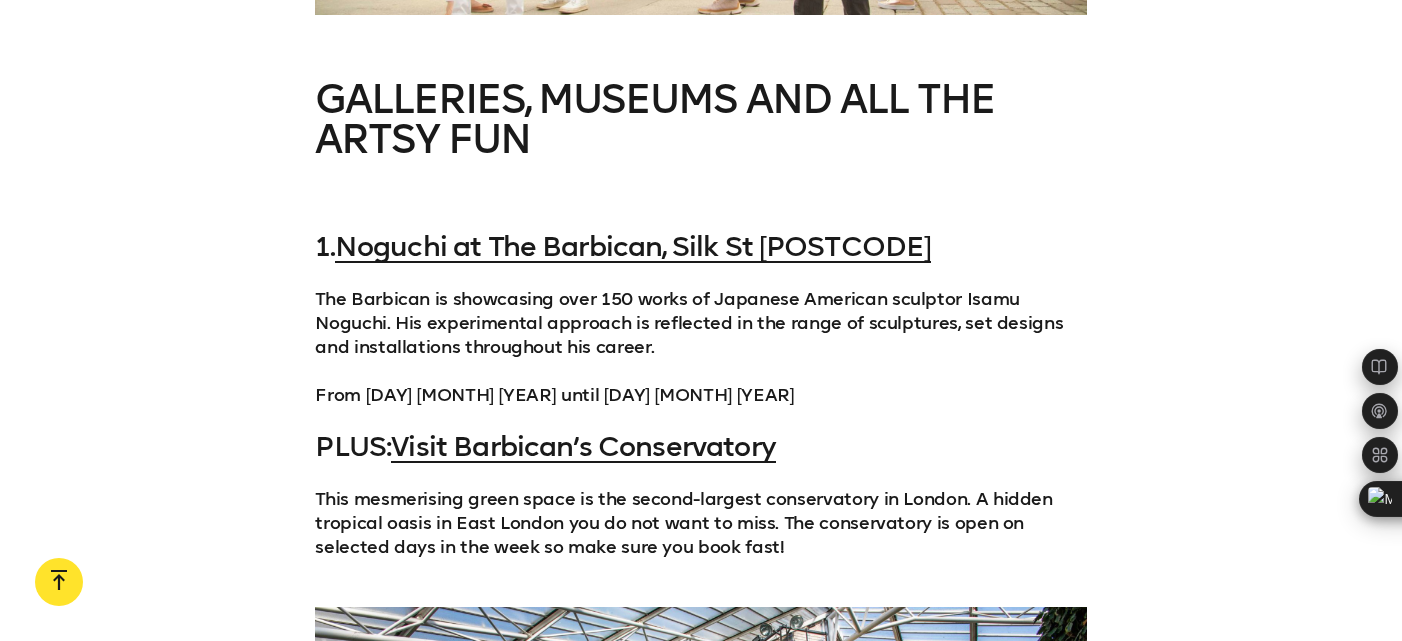 scroll, scrollTop: 1973, scrollLeft: 0, axis: vertical 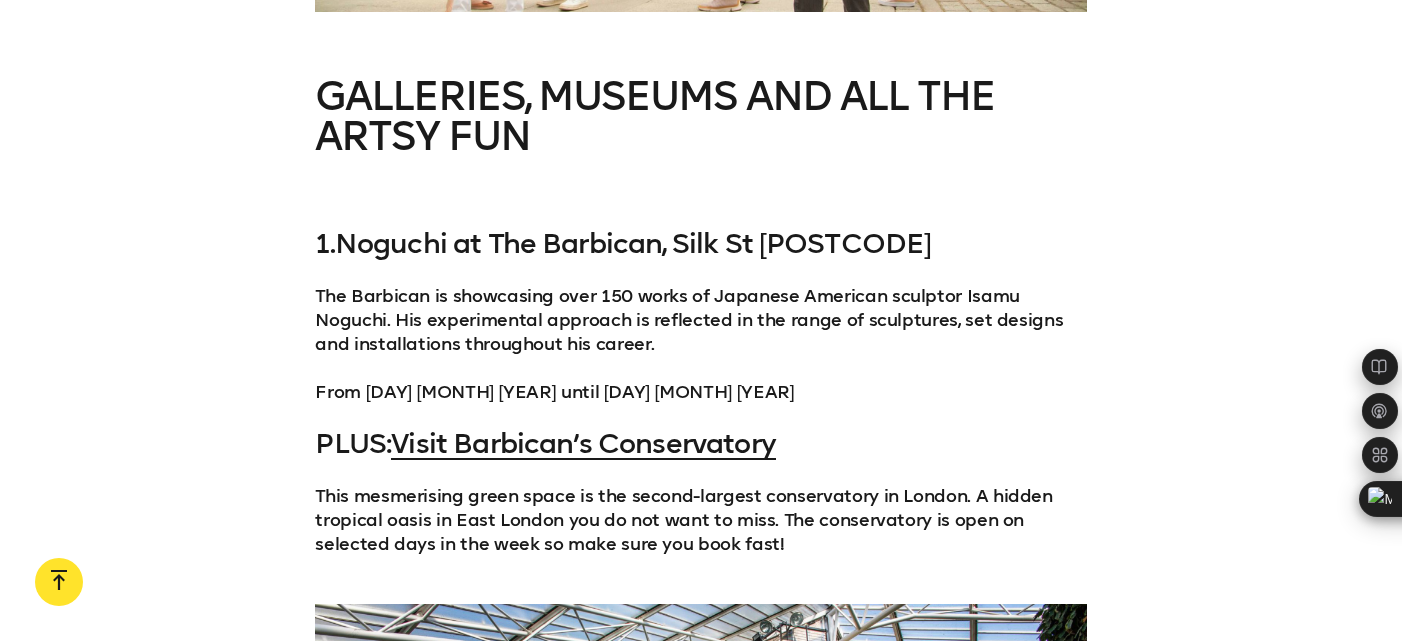 click on "Noguchi at The Barbican, Silk St [POSTCODE]" at bounding box center (633, 243) 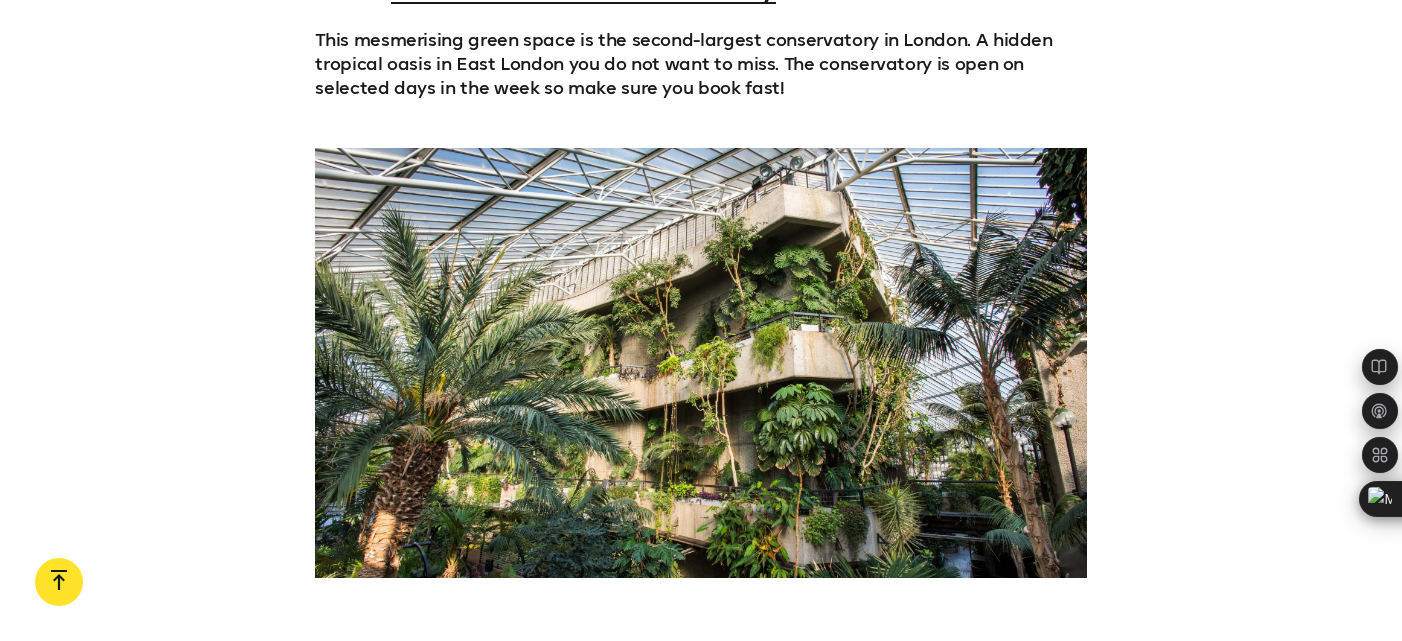 scroll, scrollTop: 2435, scrollLeft: 0, axis: vertical 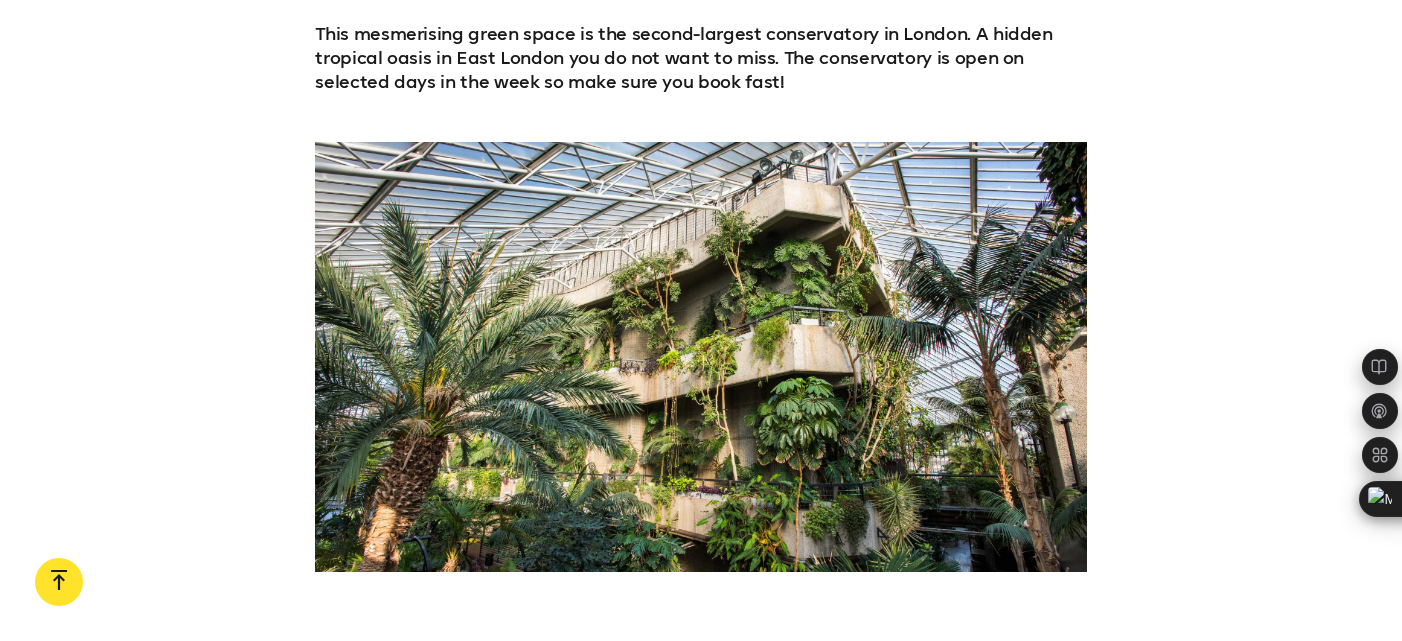 click at bounding box center [700, 357] 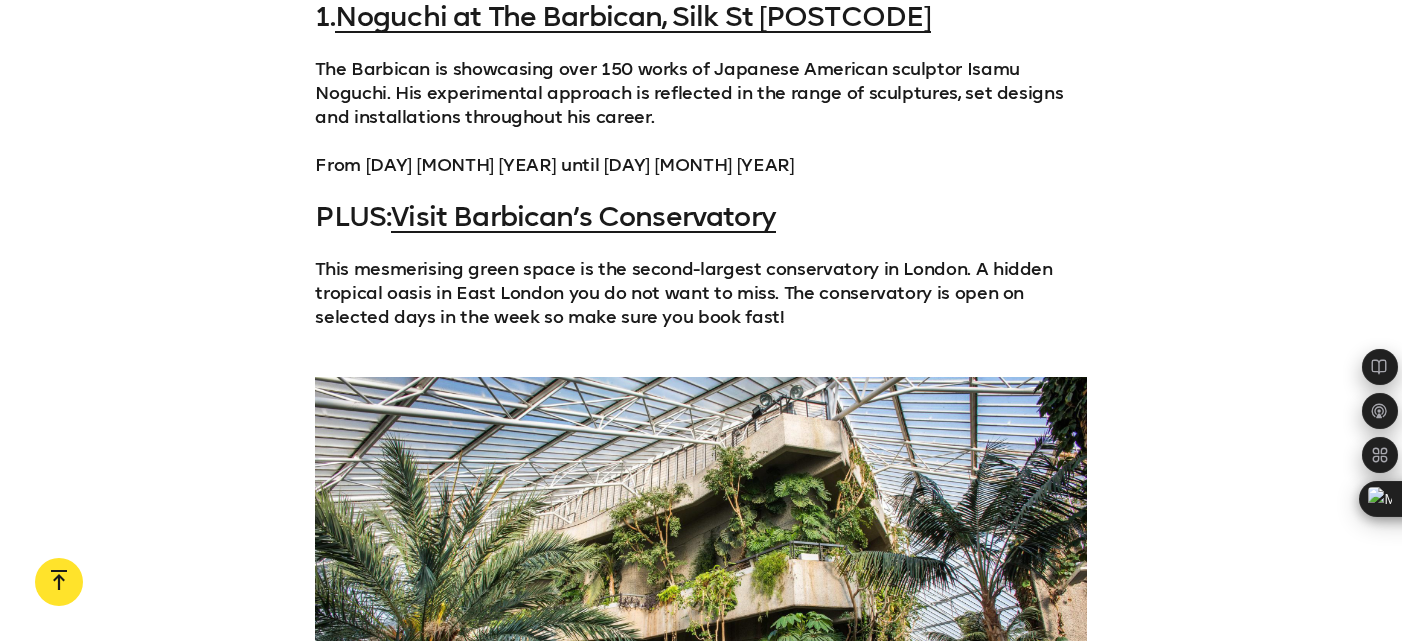 scroll, scrollTop: 2088, scrollLeft: 0, axis: vertical 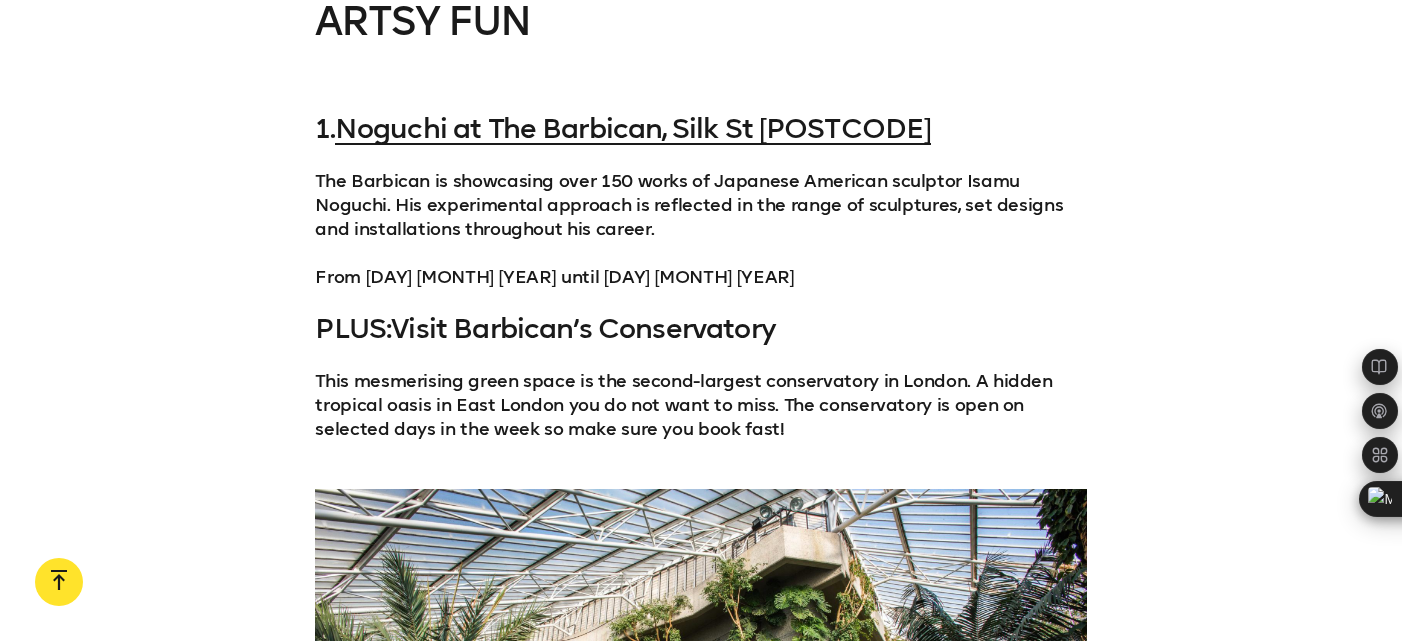 click on "Visit Barbican’s Conservatory" at bounding box center (583, 328) 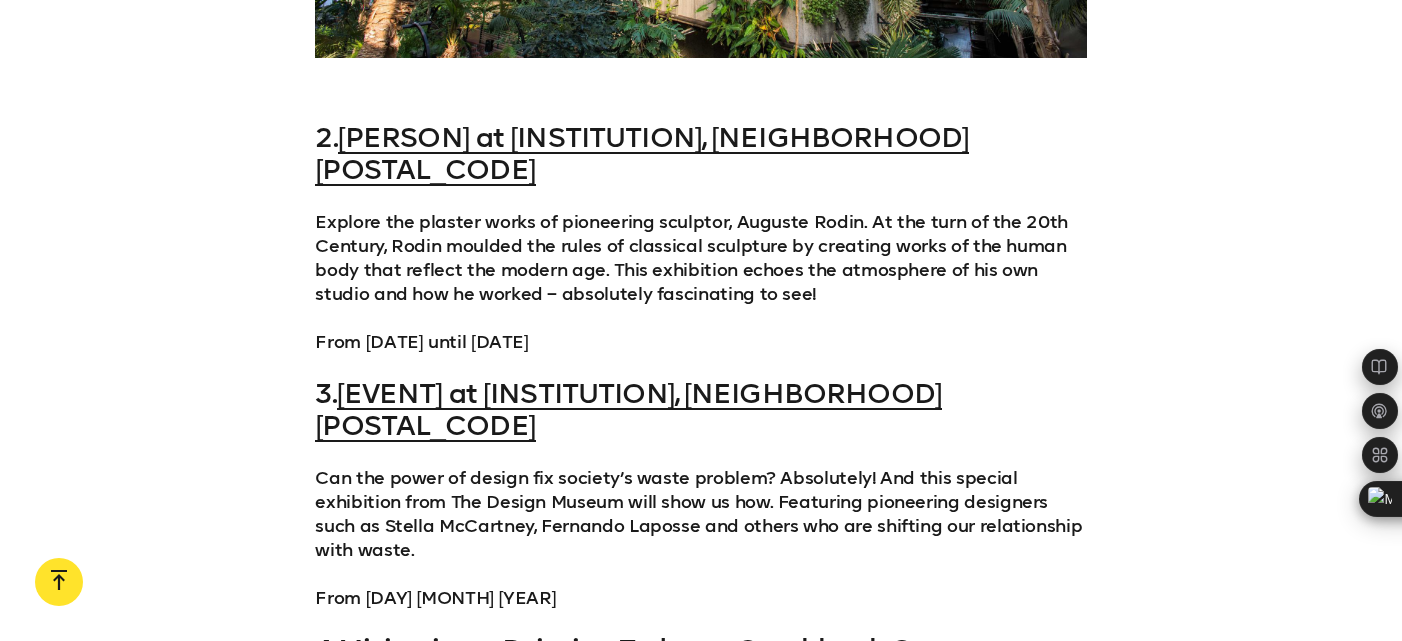 scroll, scrollTop: 2933, scrollLeft: 0, axis: vertical 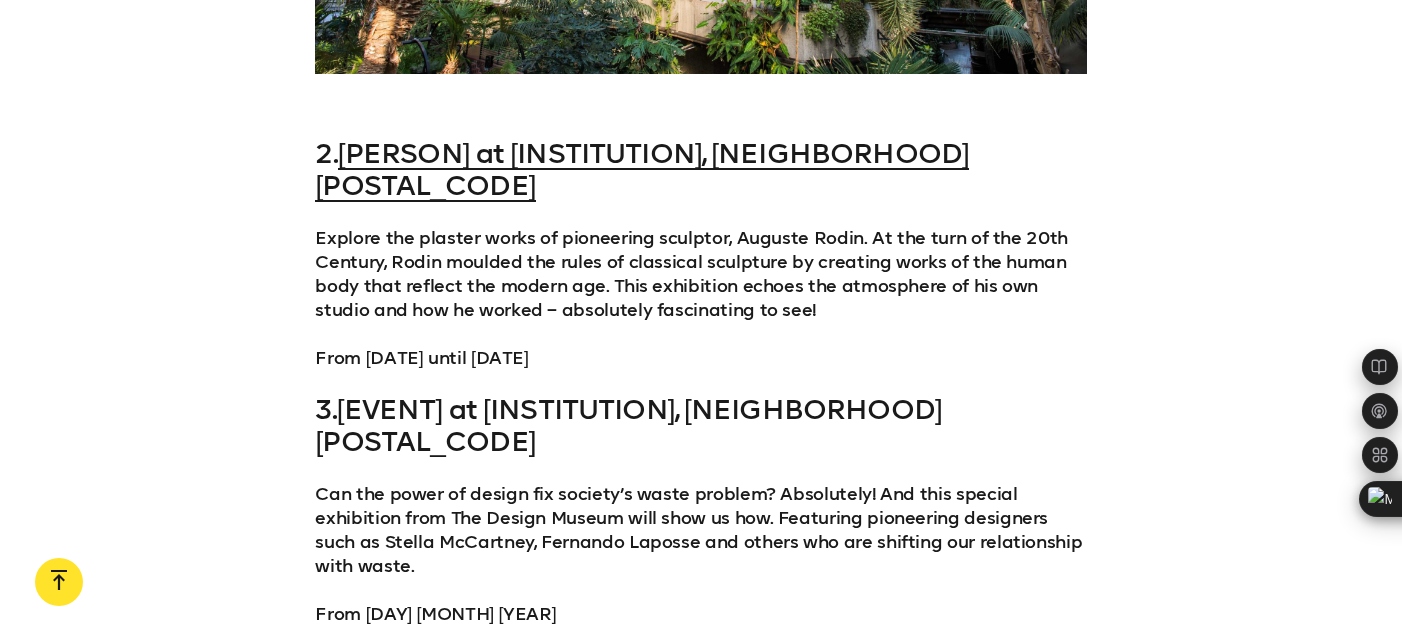 click on "[EVENT] at [INSTITUTION], [NEIGHBORHOOD] [POSTAL_CODE]" at bounding box center [628, 425] 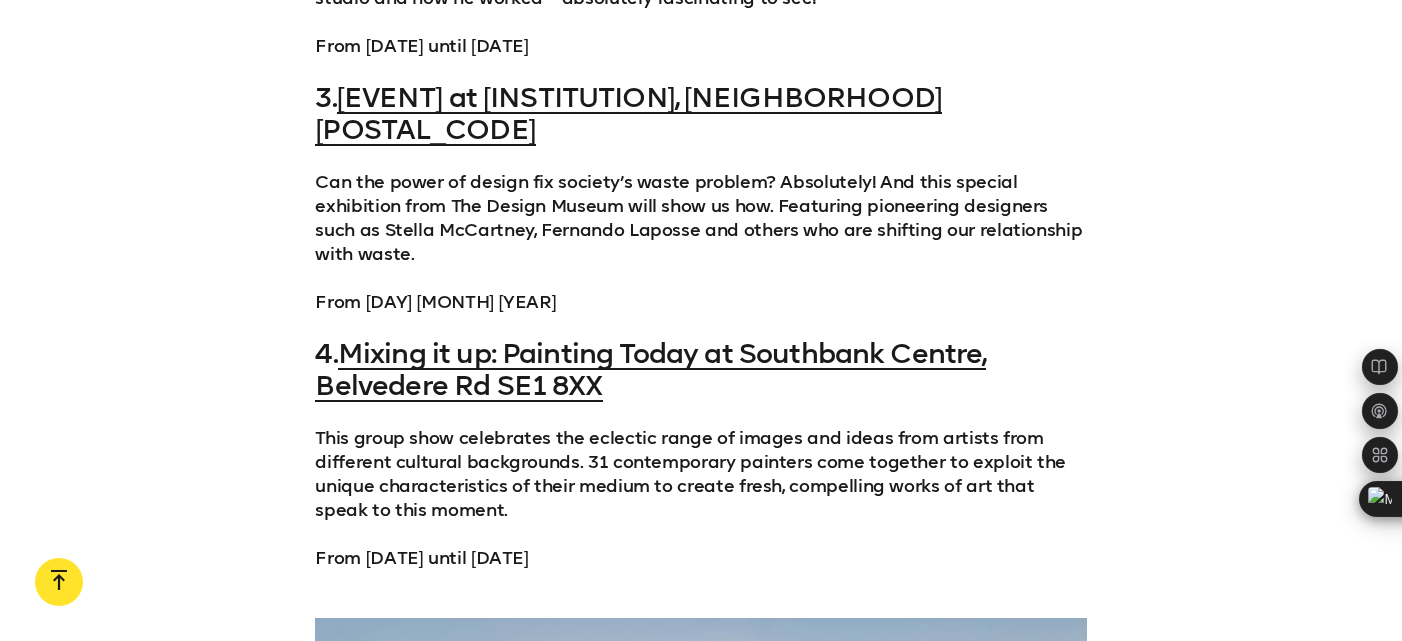 scroll, scrollTop: 3249, scrollLeft: 0, axis: vertical 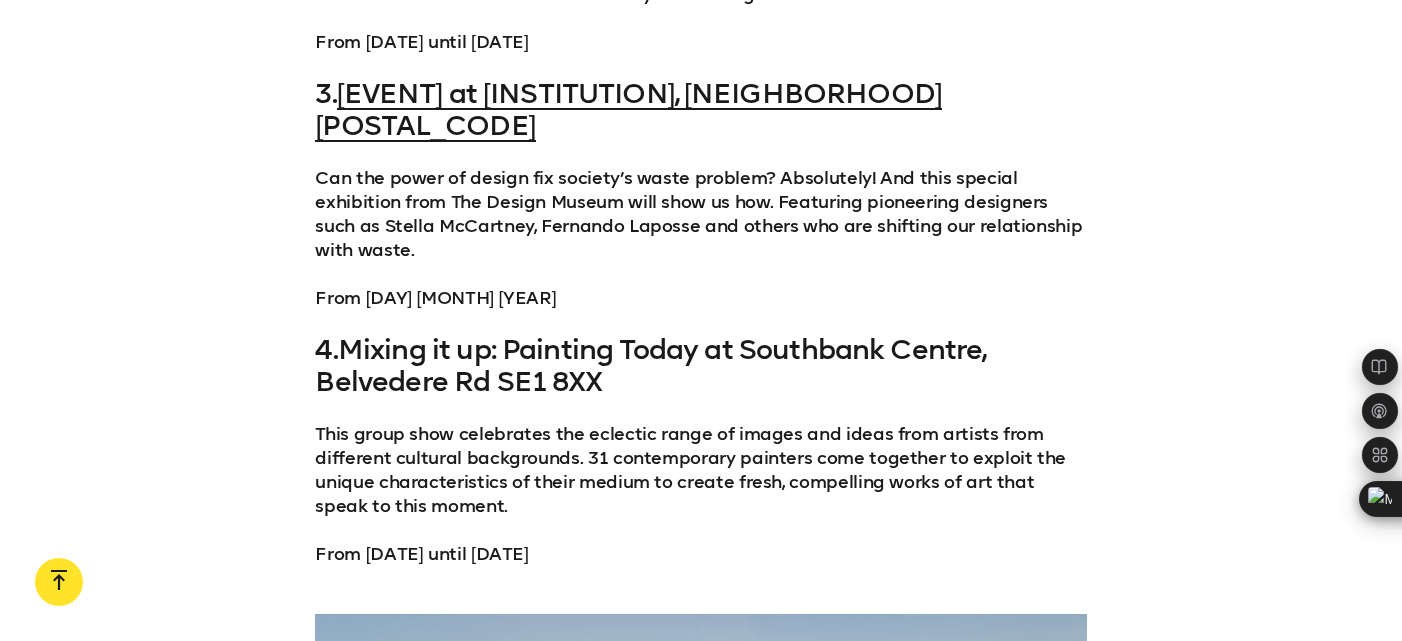click on "Mixing it up: Painting Today at Southbank Centre, Belvedere Rd SE1 8XX" at bounding box center (650, 365) 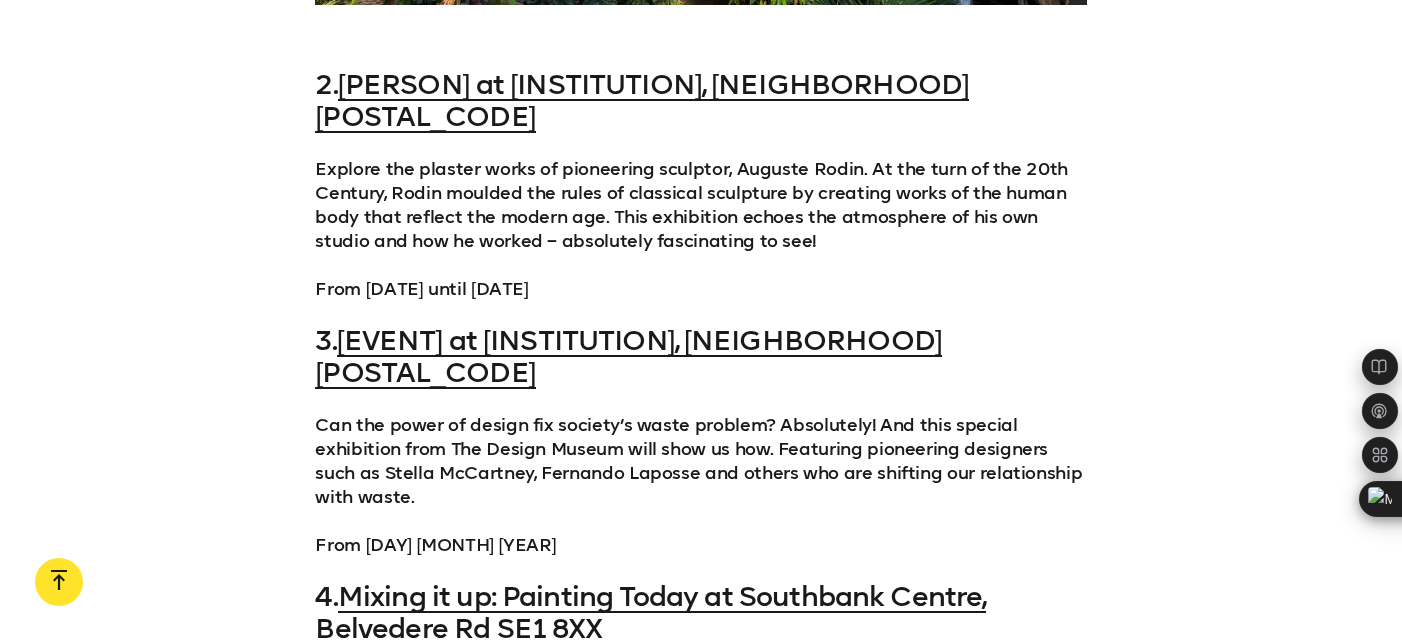 scroll, scrollTop: 2981, scrollLeft: 0, axis: vertical 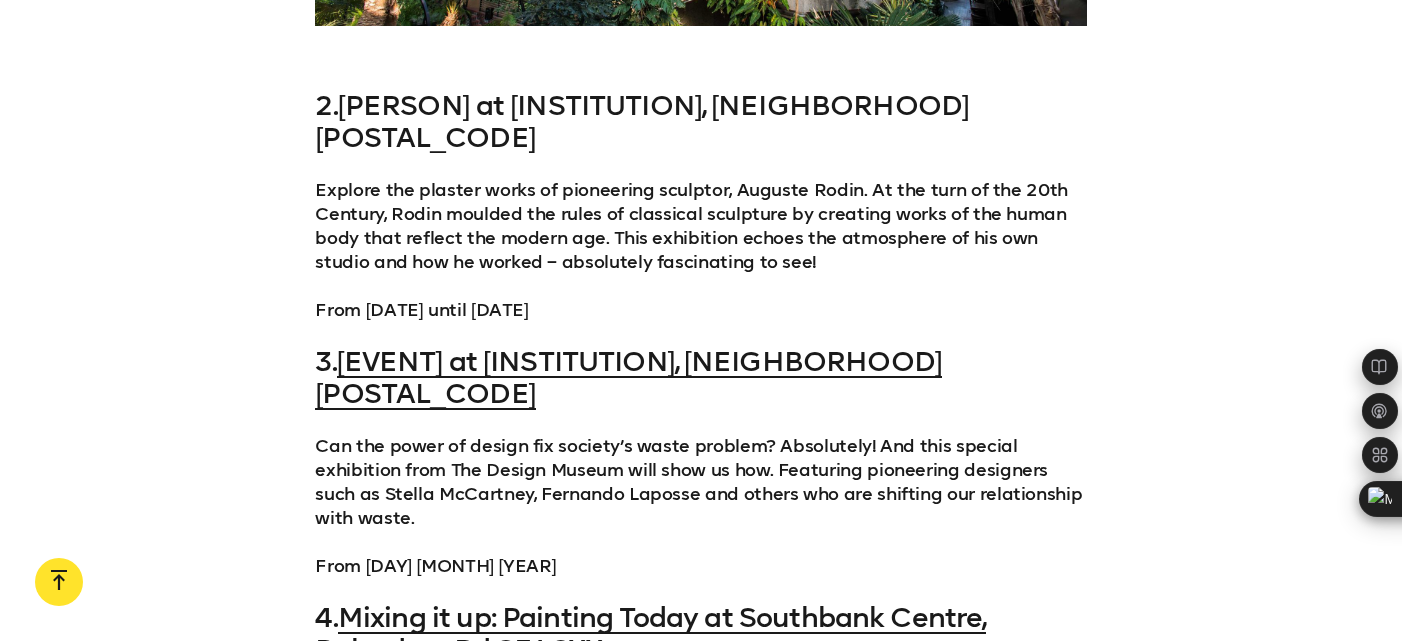 click on "[PERSON] at [INSTITUTION], [NEIGHBORHOOD] [POSTAL_CODE]" at bounding box center (642, 121) 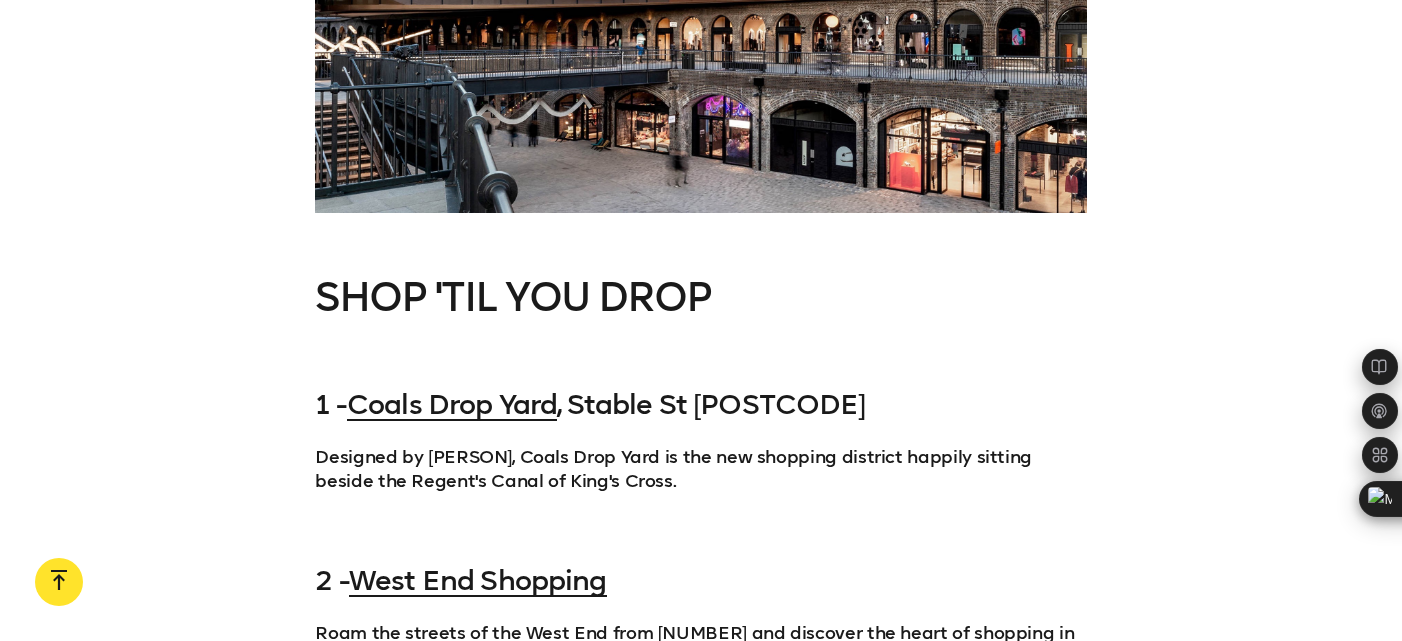 scroll, scrollTop: 4084, scrollLeft: 0, axis: vertical 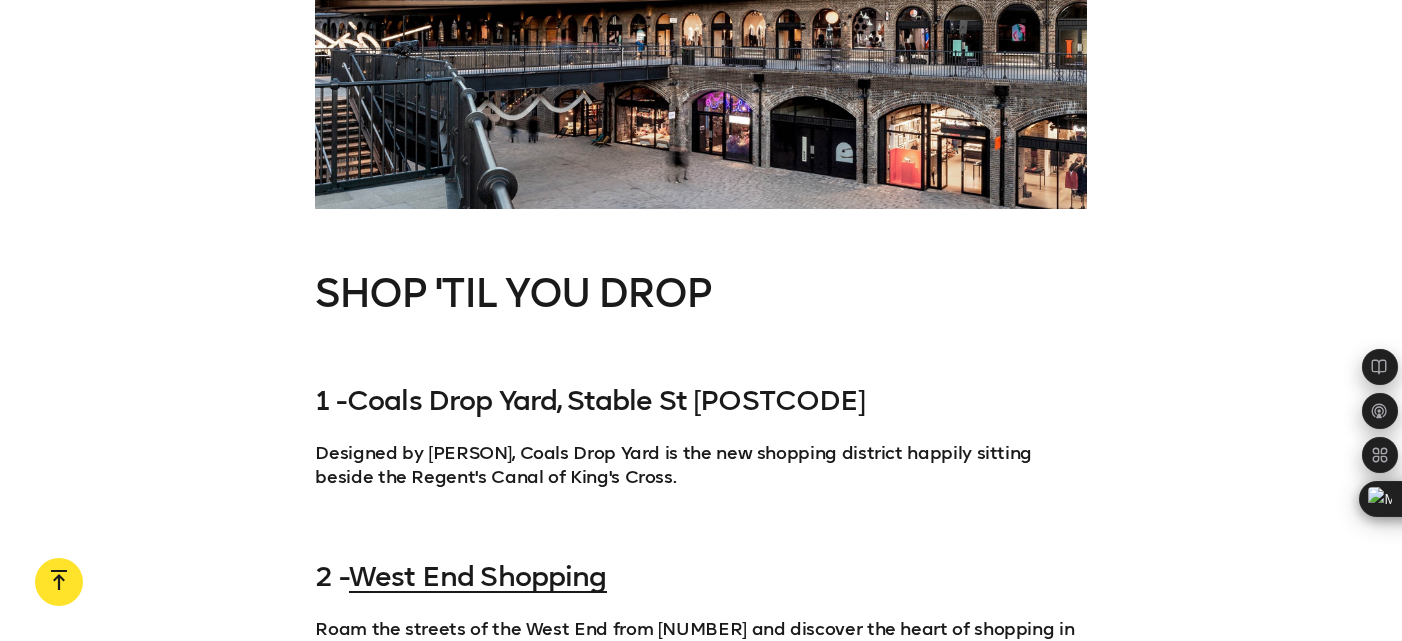 click on "Coals Drop Yard" at bounding box center [452, 400] 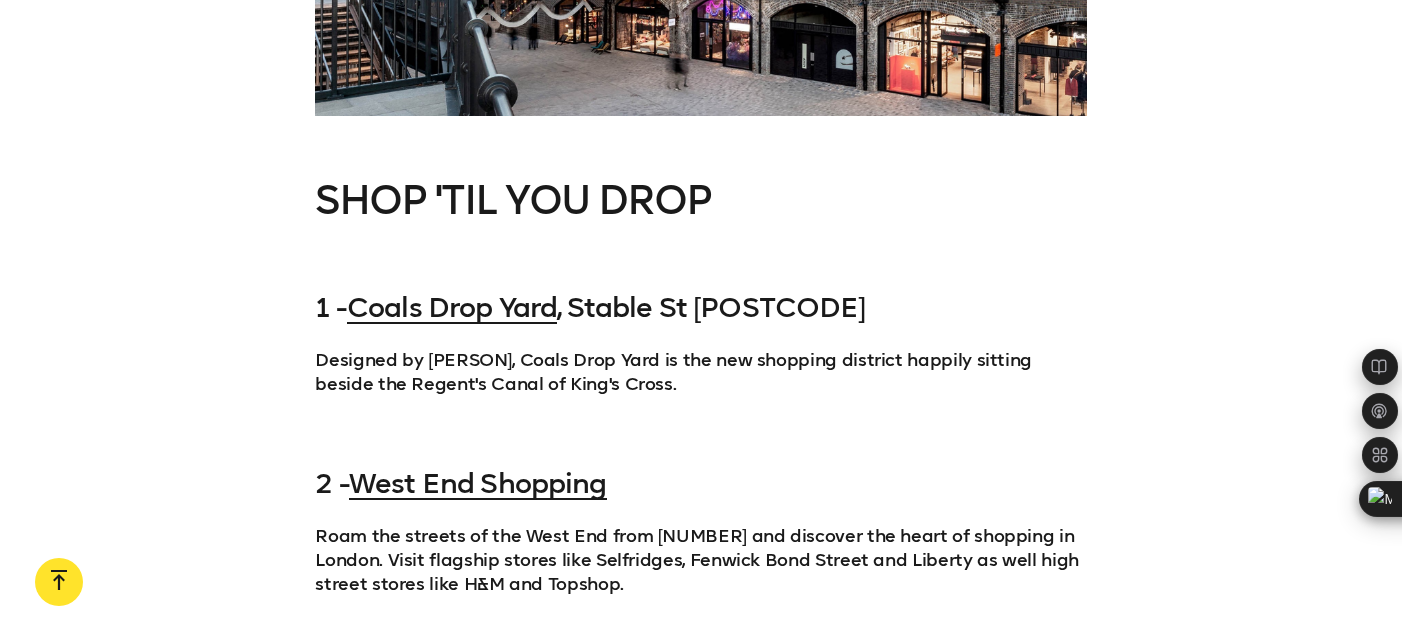 scroll, scrollTop: 4261, scrollLeft: 0, axis: vertical 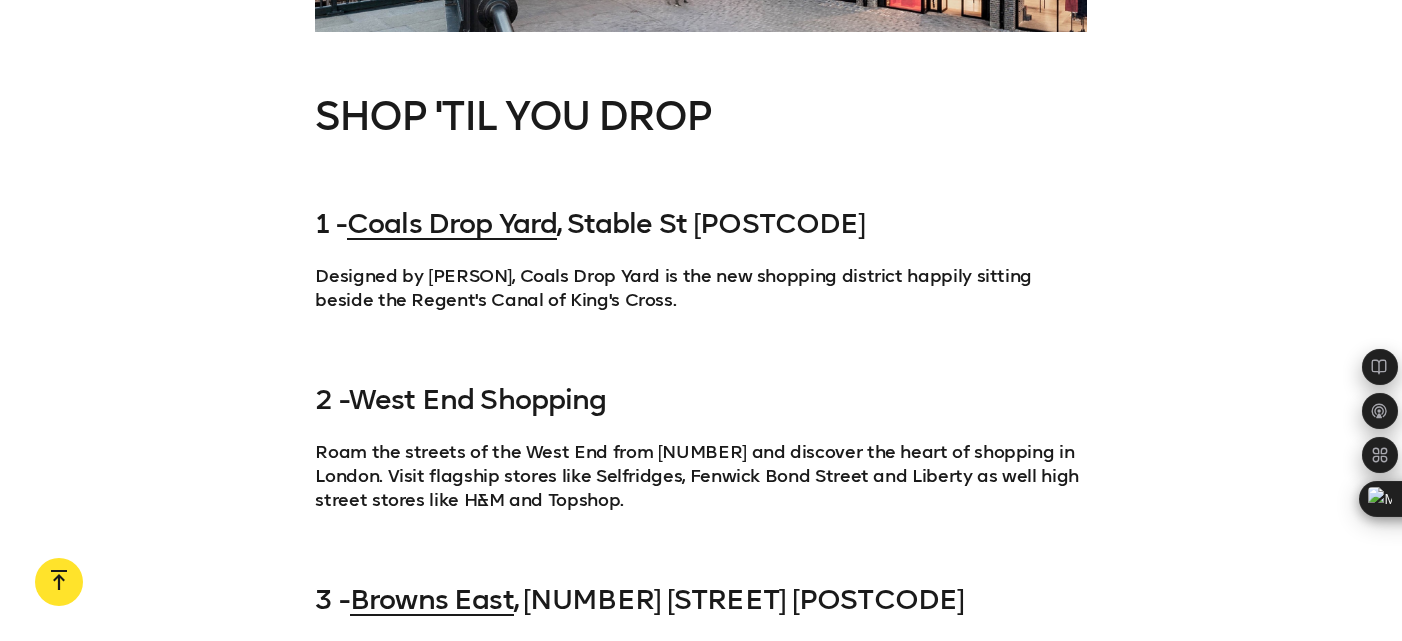 click on "West End Shopping" at bounding box center (478, 399) 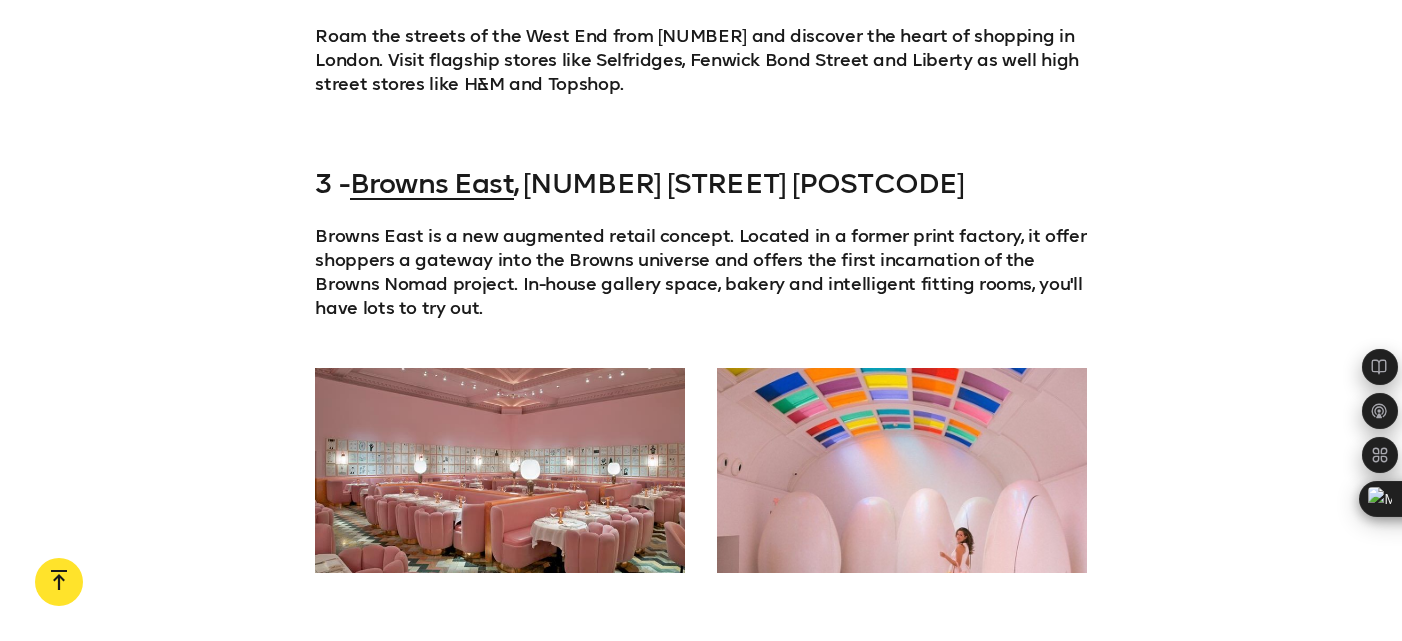 scroll, scrollTop: 4685, scrollLeft: 0, axis: vertical 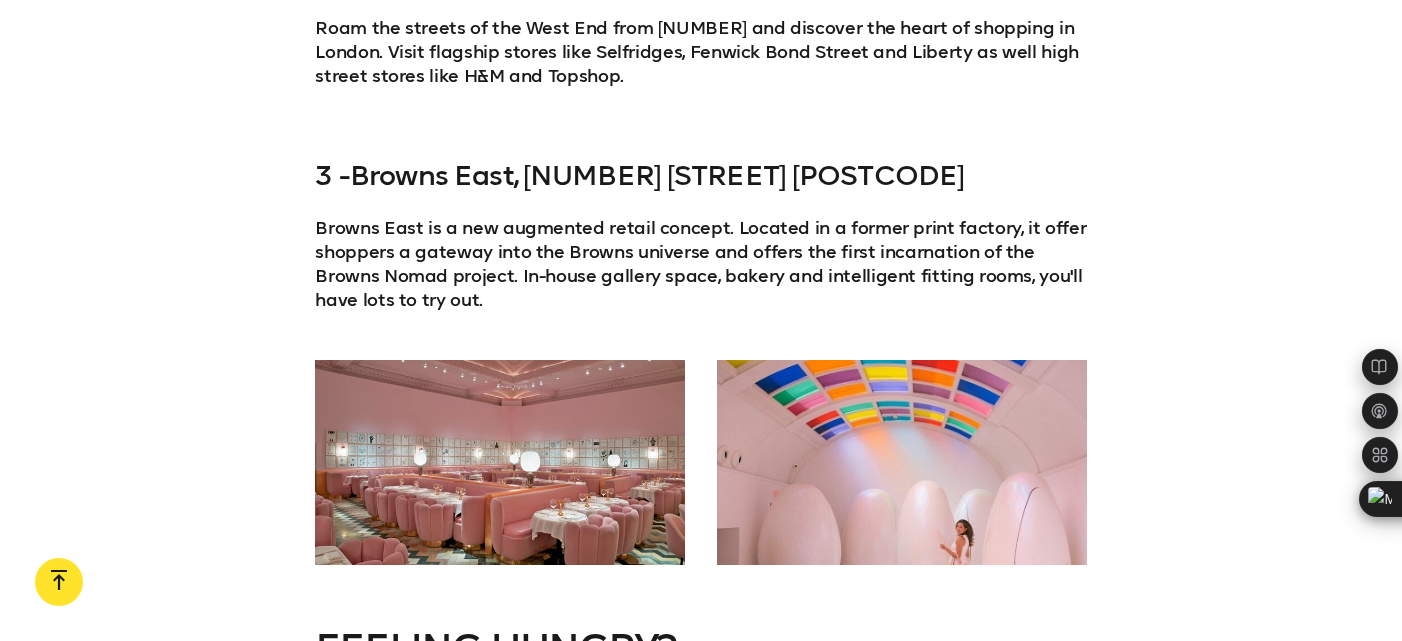 click on "Browns East" at bounding box center [432, 175] 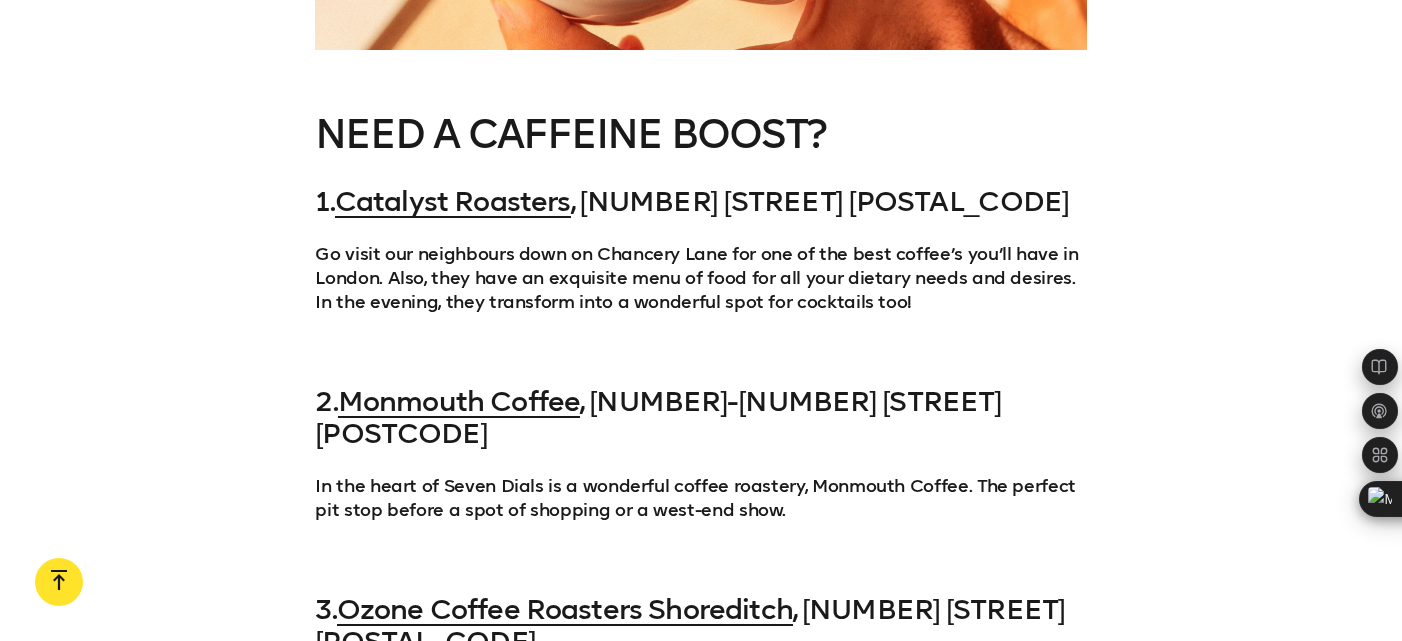 scroll, scrollTop: 6424, scrollLeft: 0, axis: vertical 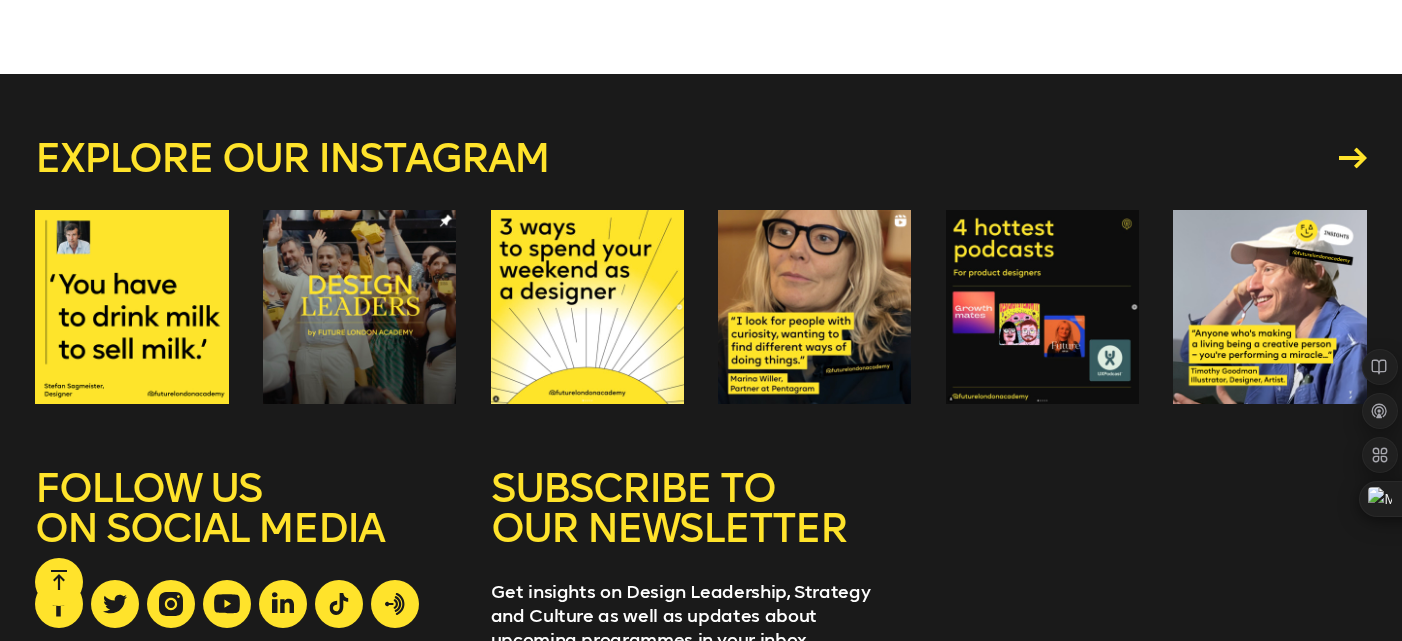 click at bounding box center [587, 306] 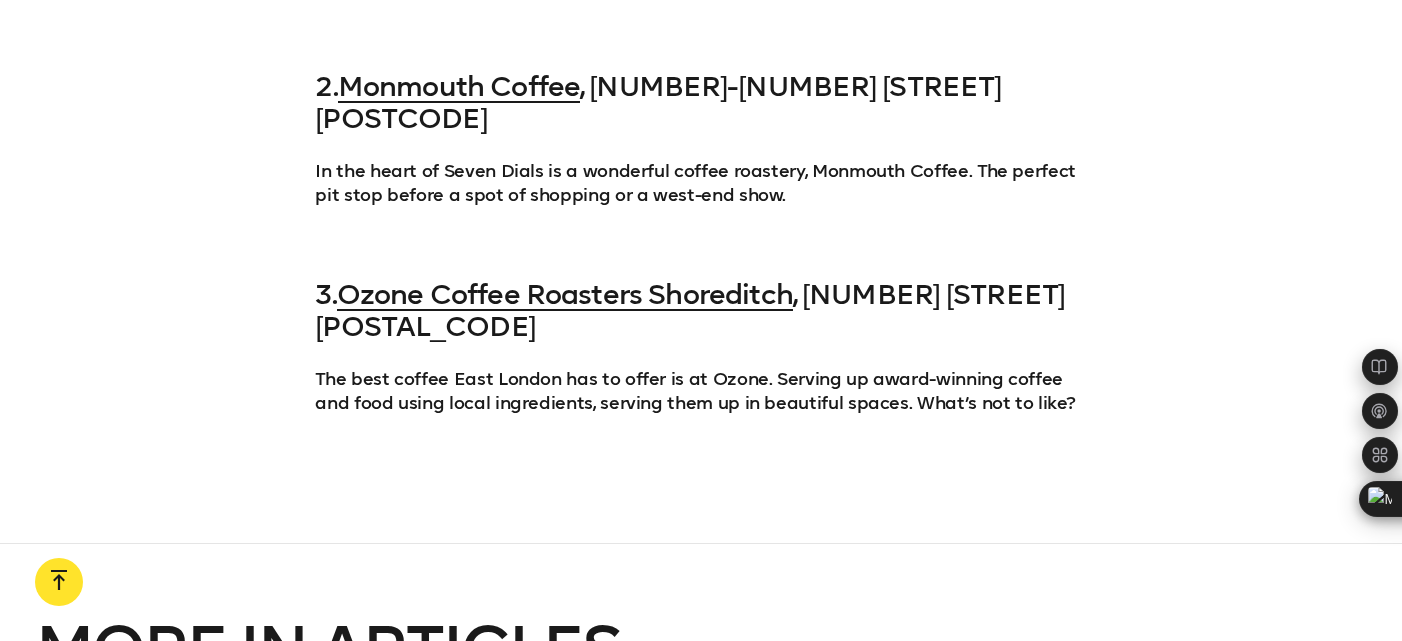scroll, scrollTop: 6663, scrollLeft: 0, axis: vertical 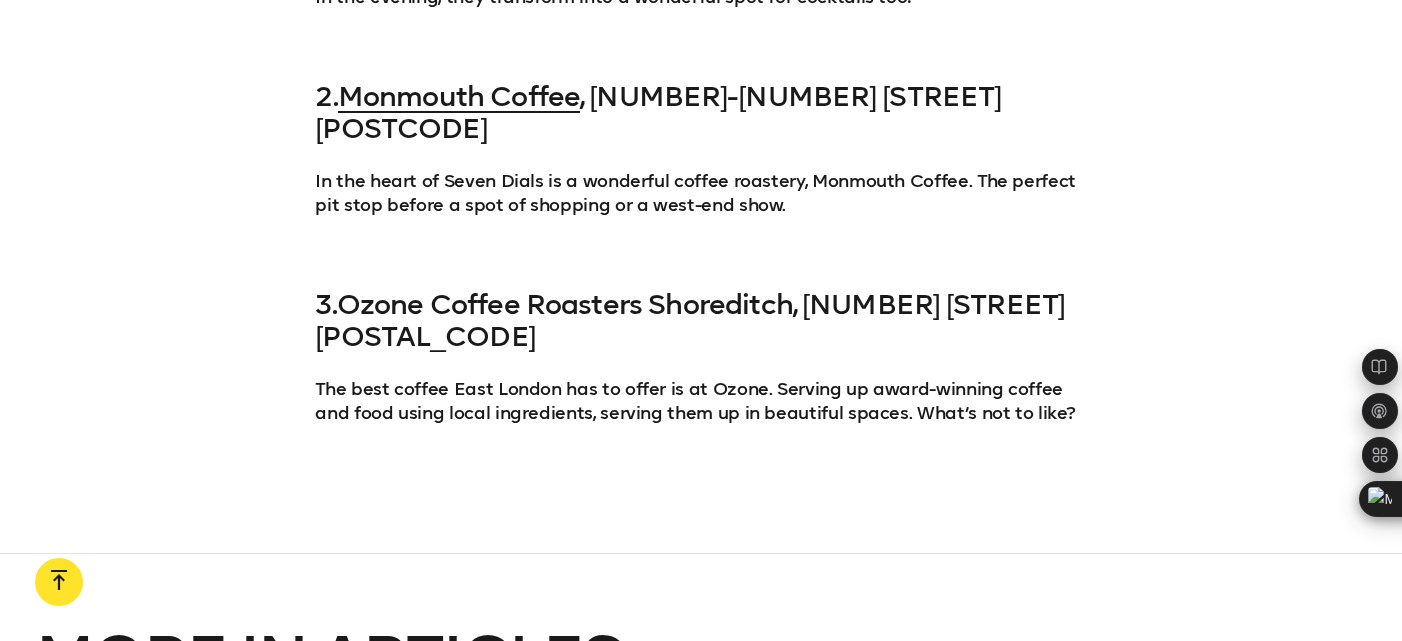 click on "Ozone Coffee Roasters Shoreditch" at bounding box center [565, 304] 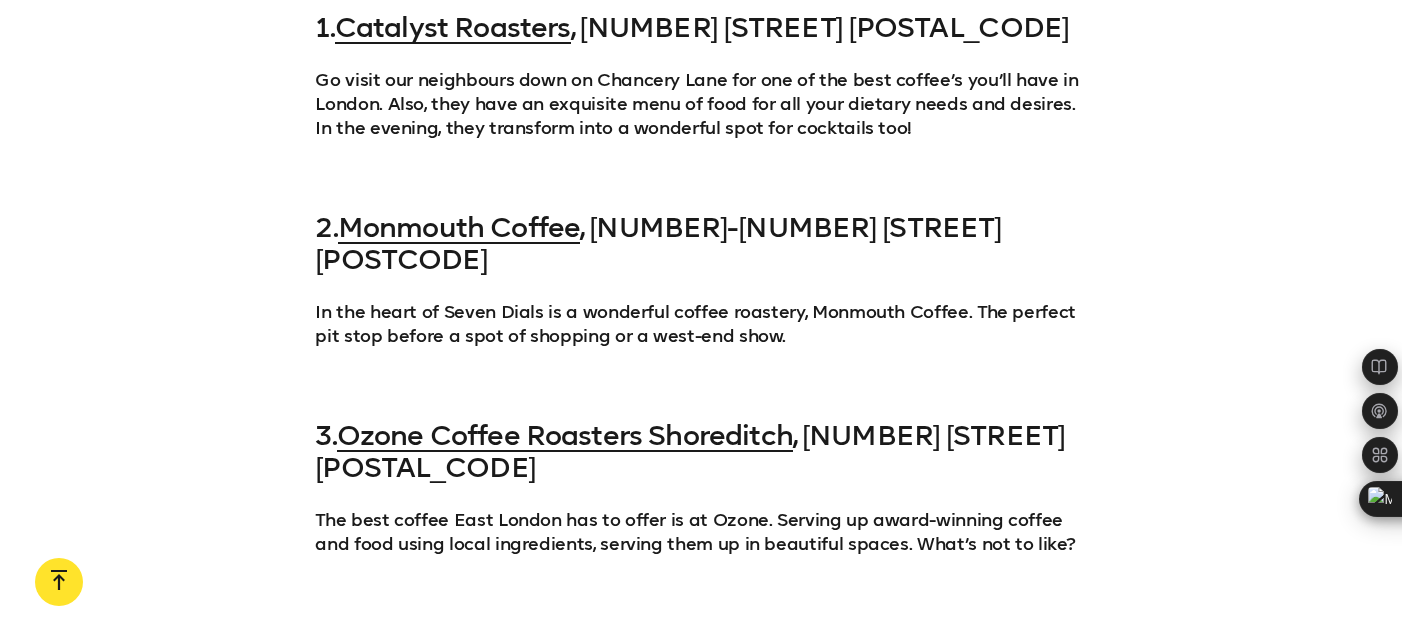 scroll, scrollTop: 6526, scrollLeft: 0, axis: vertical 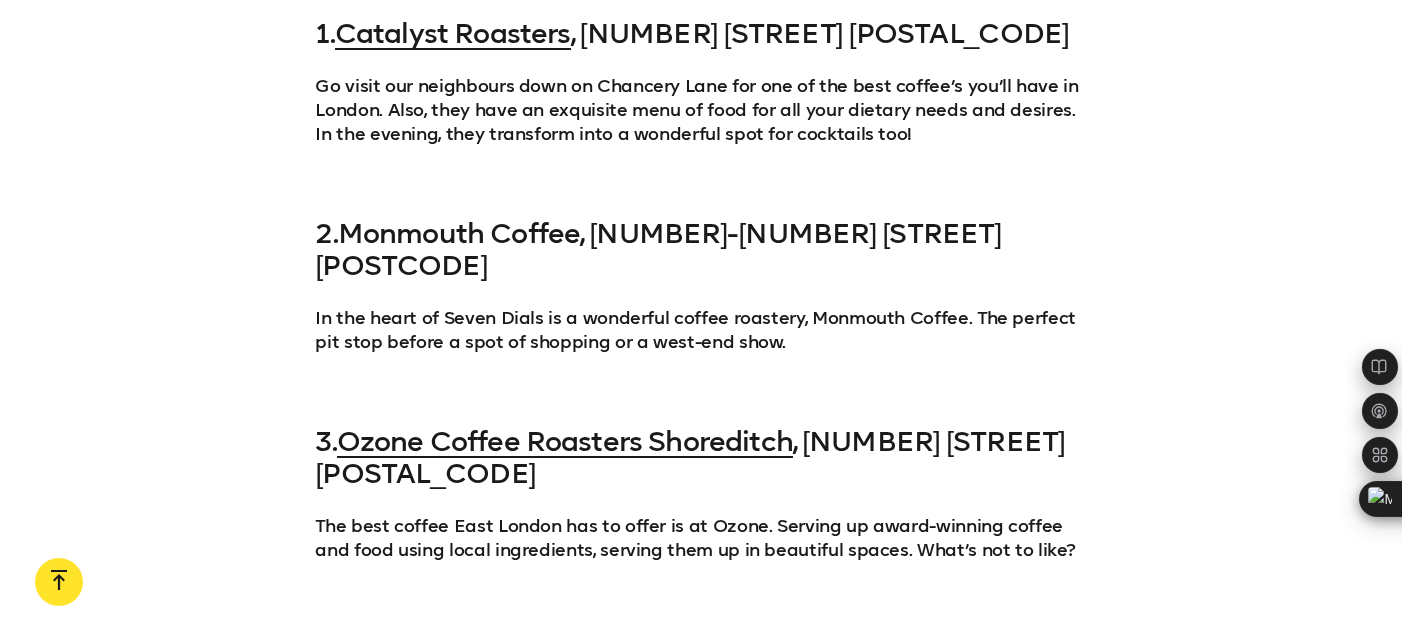 click on "Monmouth Coffee" at bounding box center [459, 233] 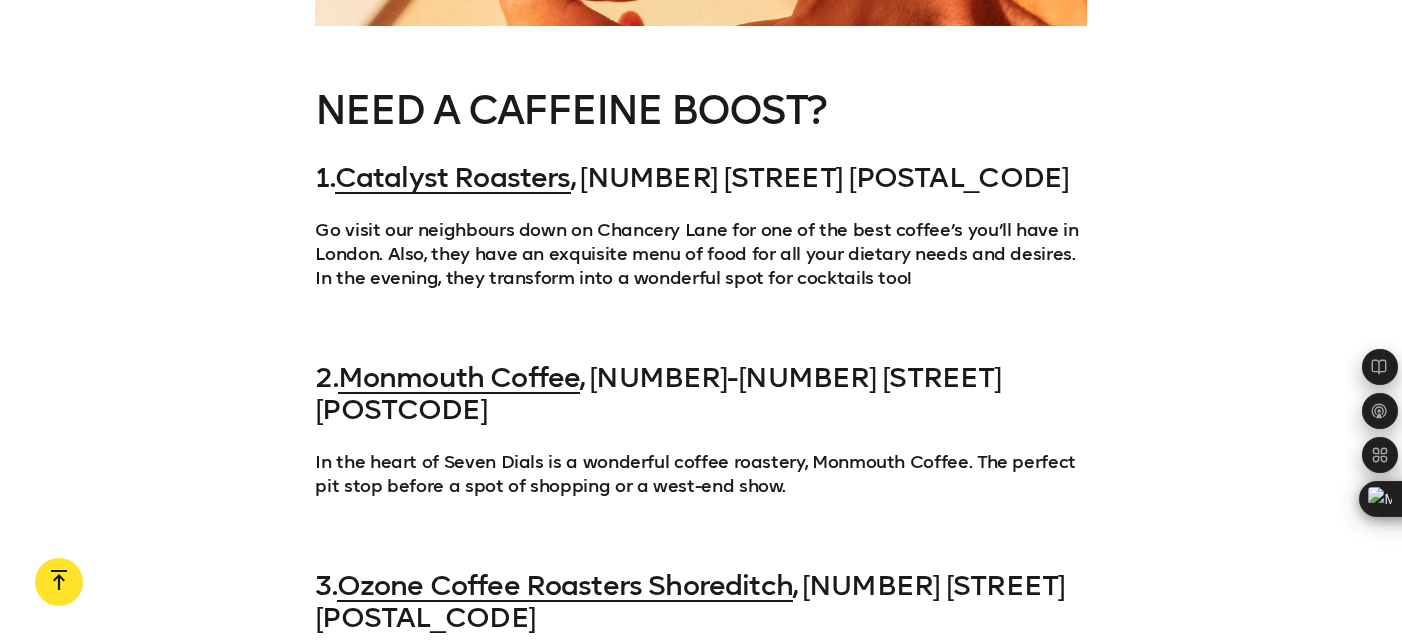 scroll, scrollTop: 6369, scrollLeft: 0, axis: vertical 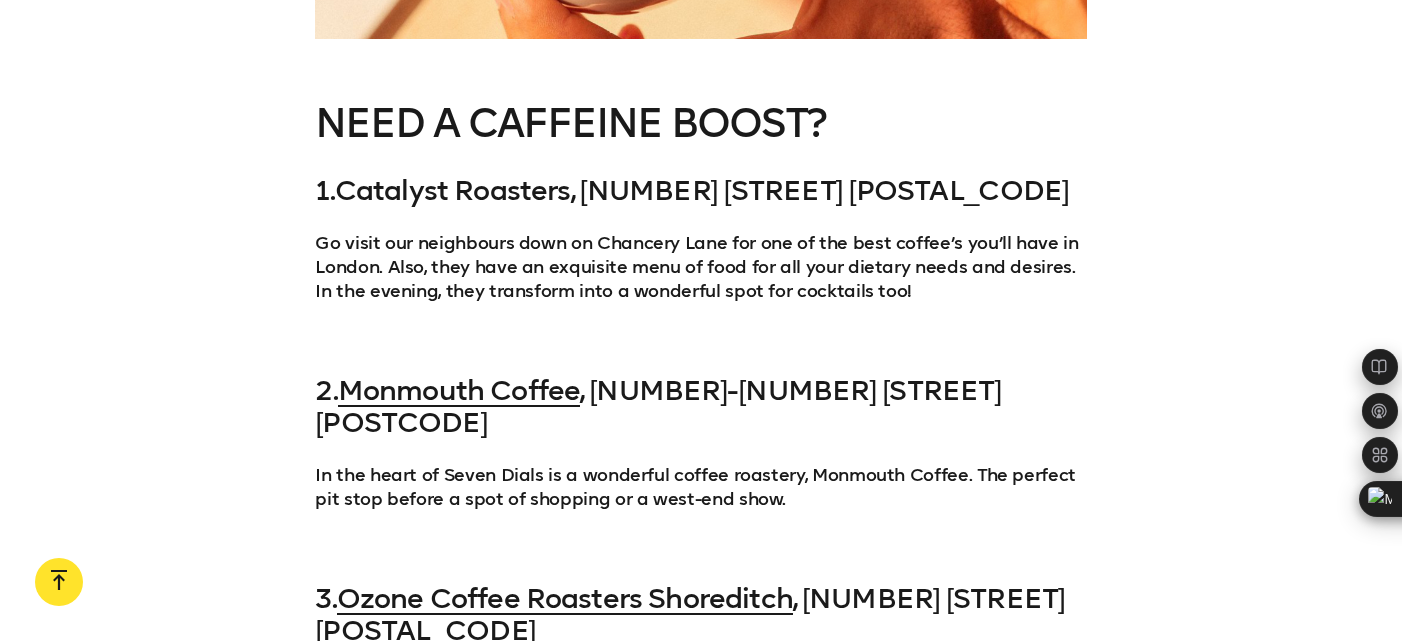 click on "Catalyst Roasters" at bounding box center (453, 190) 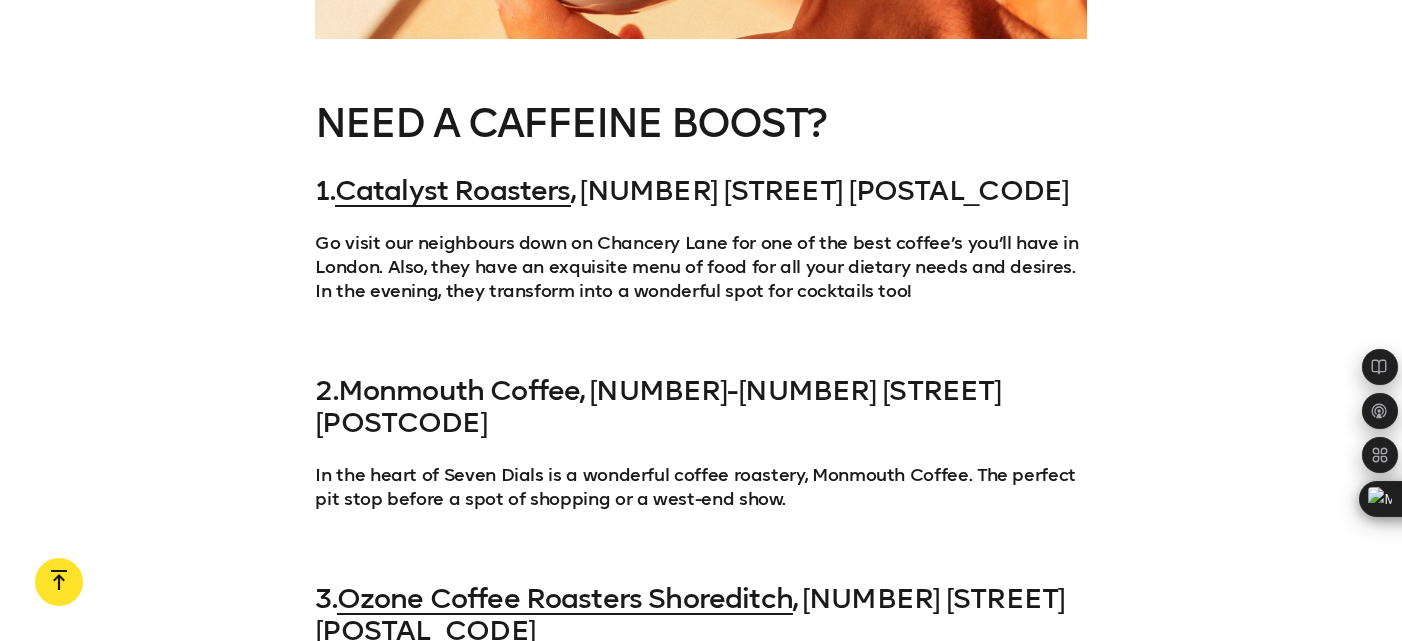 click on "Monmouth Coffee" at bounding box center [459, 390] 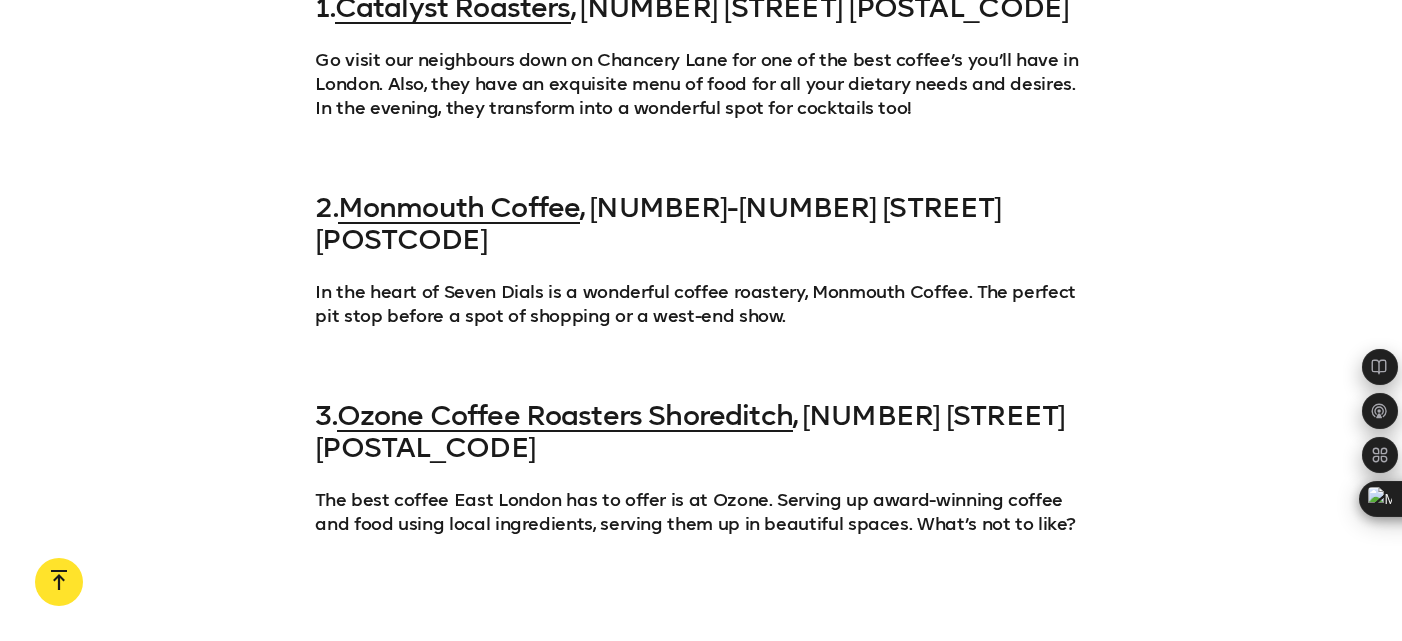 scroll, scrollTop: 6560, scrollLeft: 0, axis: vertical 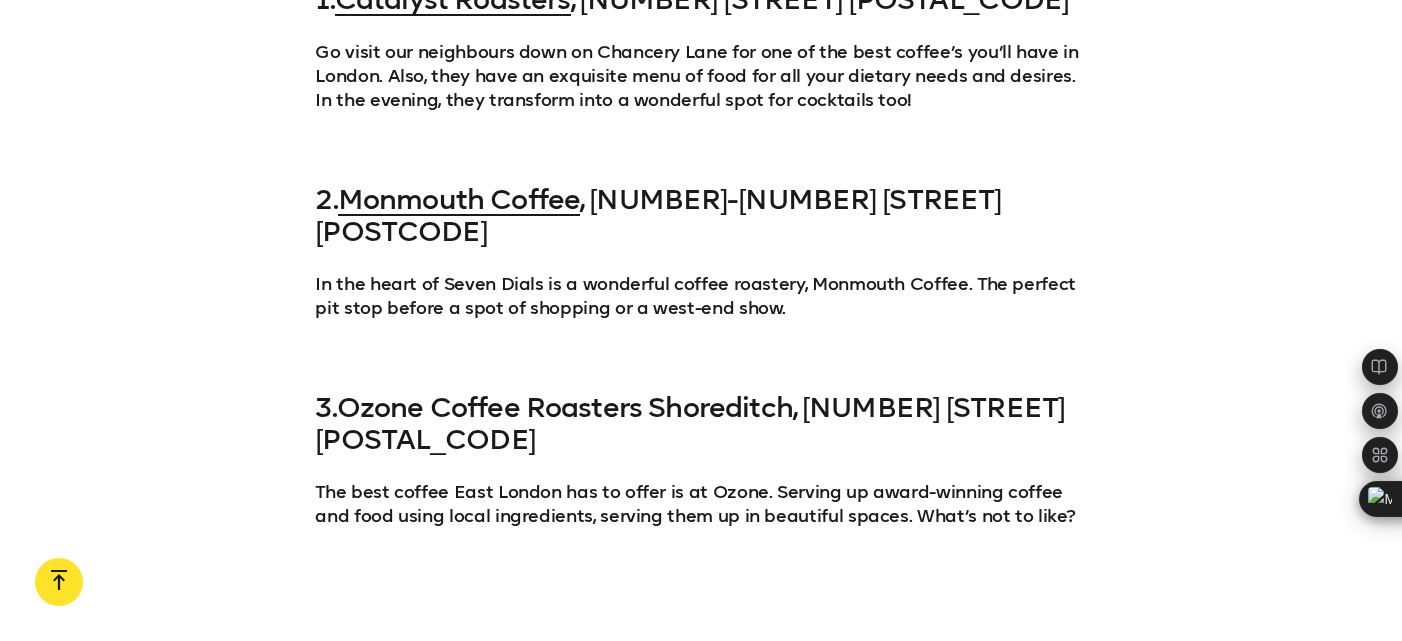 click on "Ozone Coffee Roasters Shoreditch" at bounding box center (565, 407) 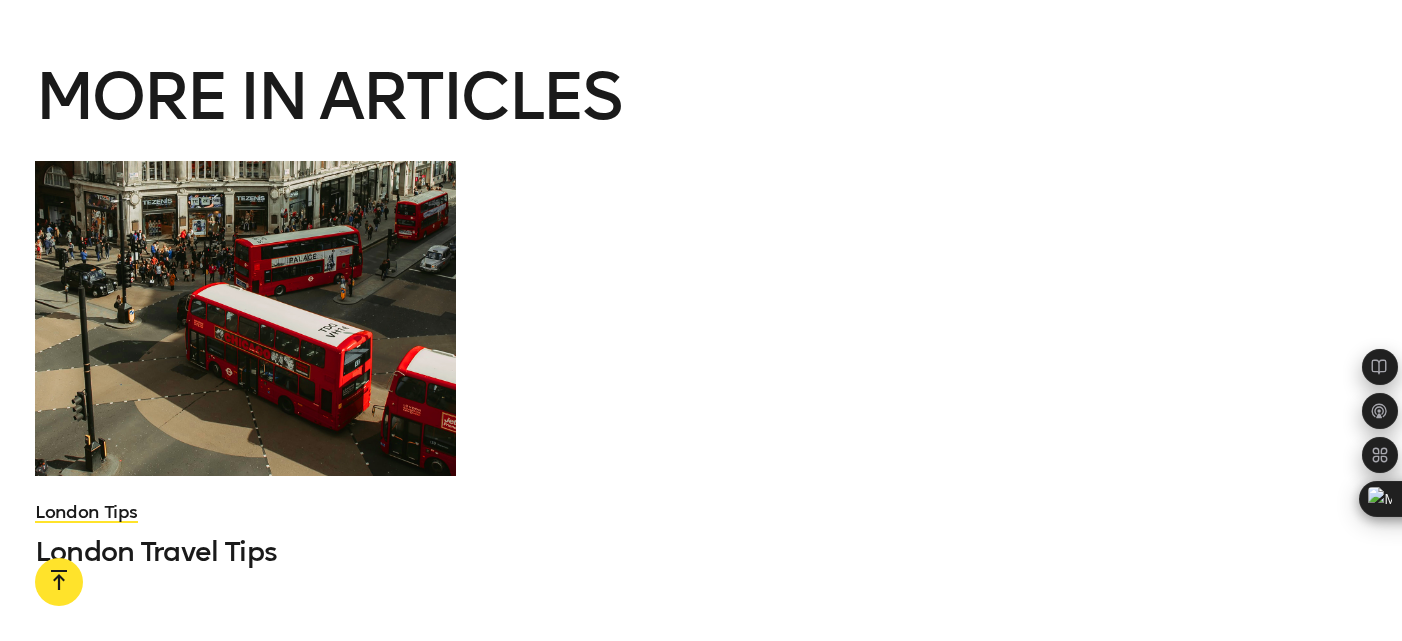 scroll, scrollTop: 7228, scrollLeft: 0, axis: vertical 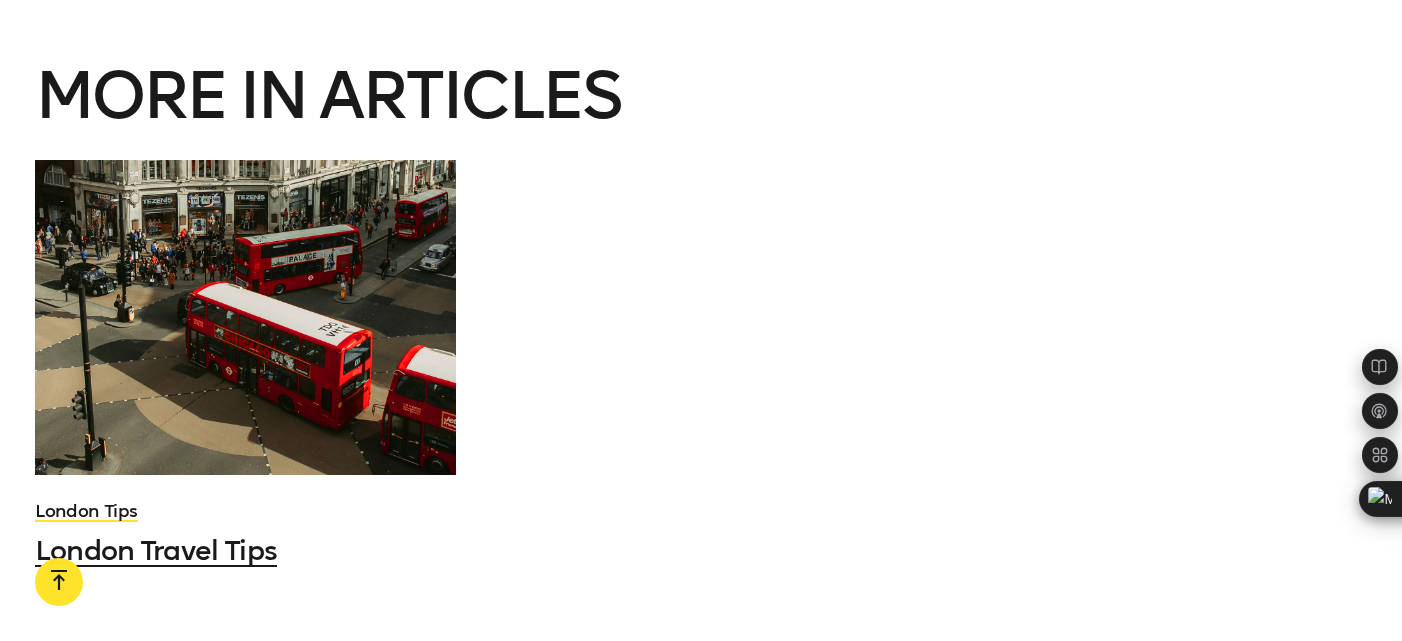 click on "London Travel Tips" at bounding box center [156, 550] 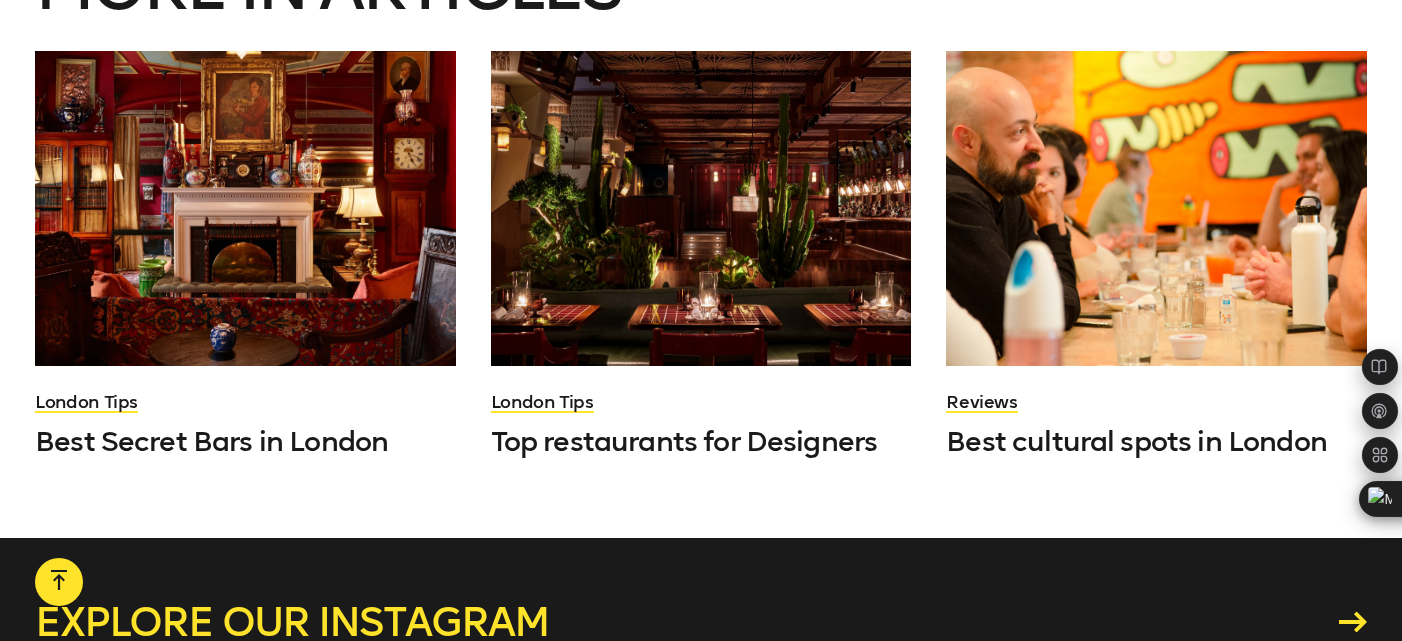 scroll, scrollTop: 7477, scrollLeft: 0, axis: vertical 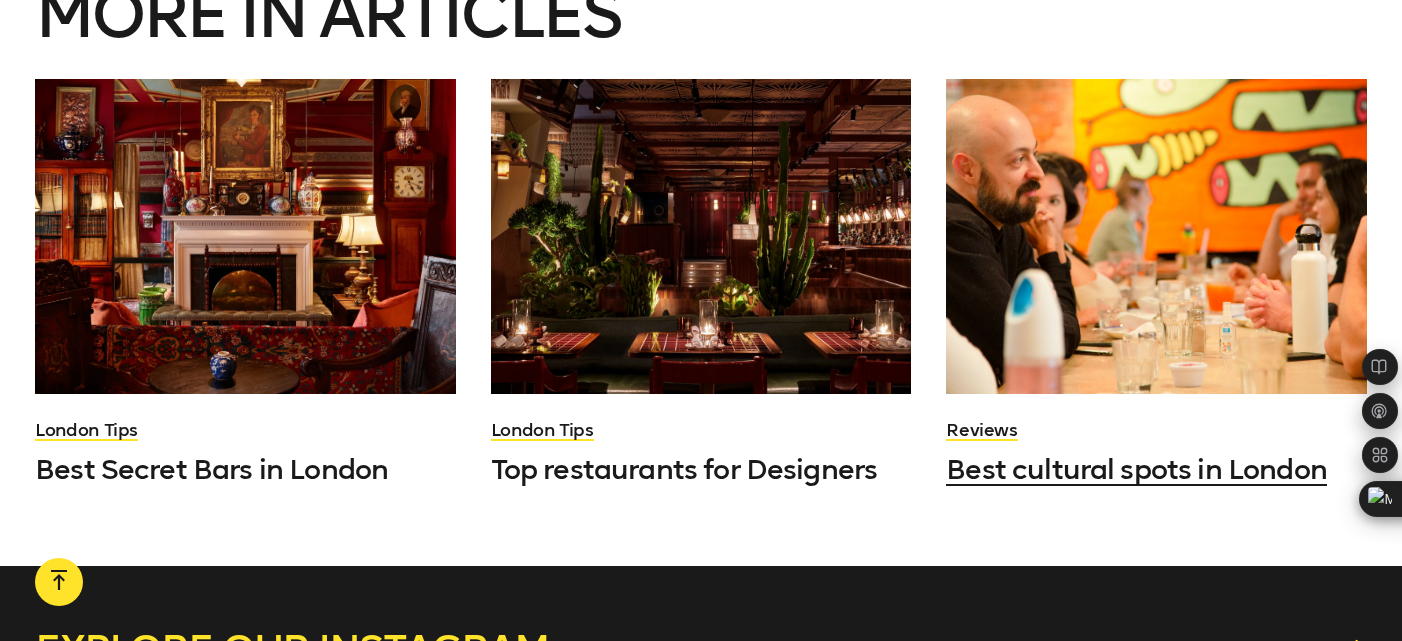 click at bounding box center [1156, 236] 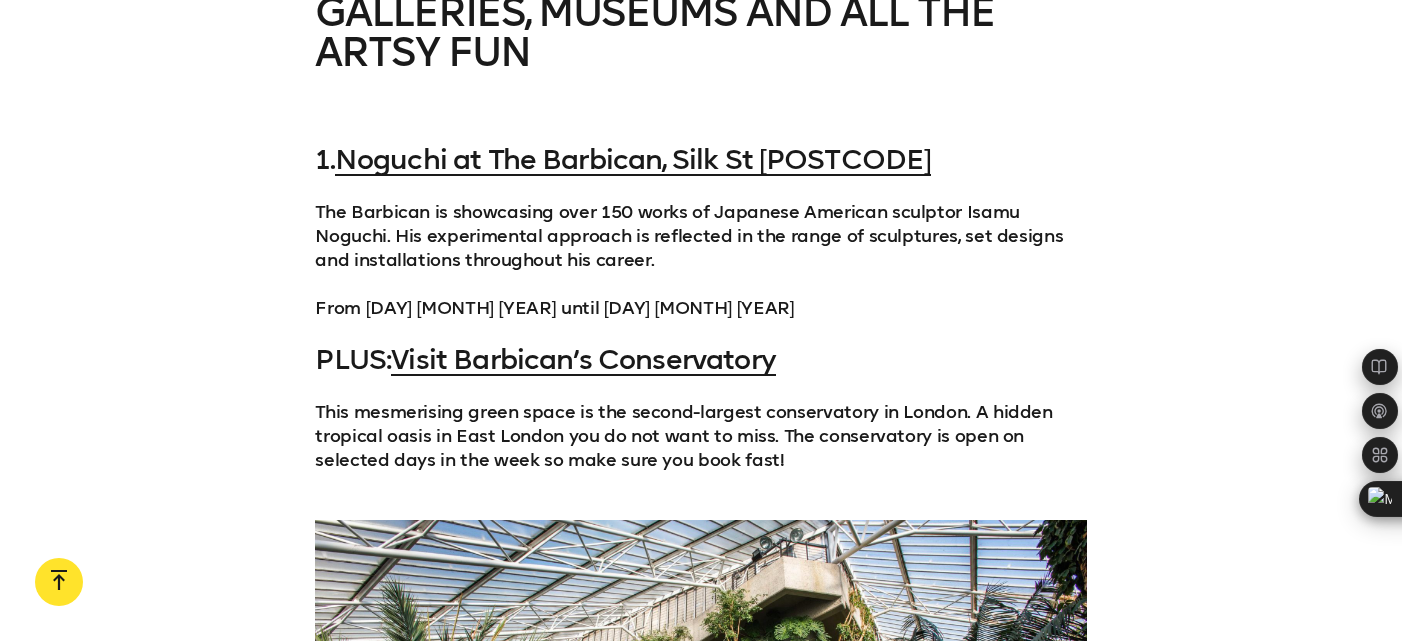 scroll, scrollTop: 2075, scrollLeft: 0, axis: vertical 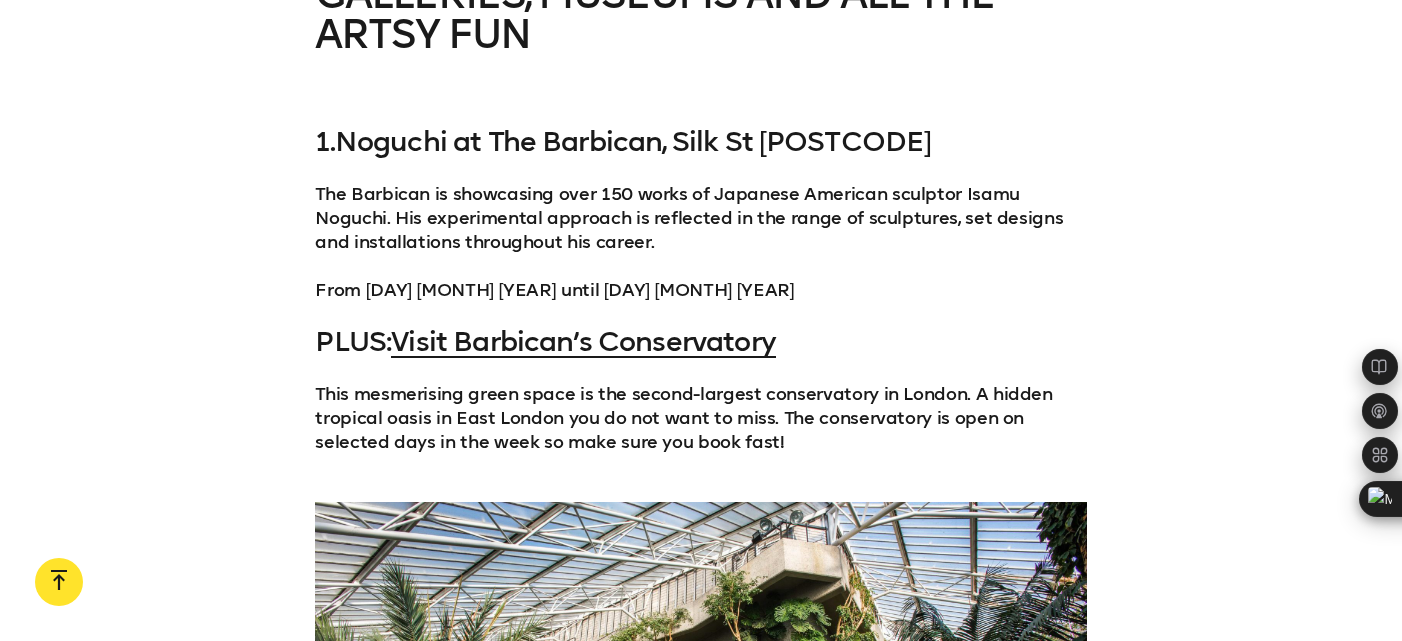 click on "Noguchi at The Barbican, Silk St [POSTCODE]" at bounding box center [633, 141] 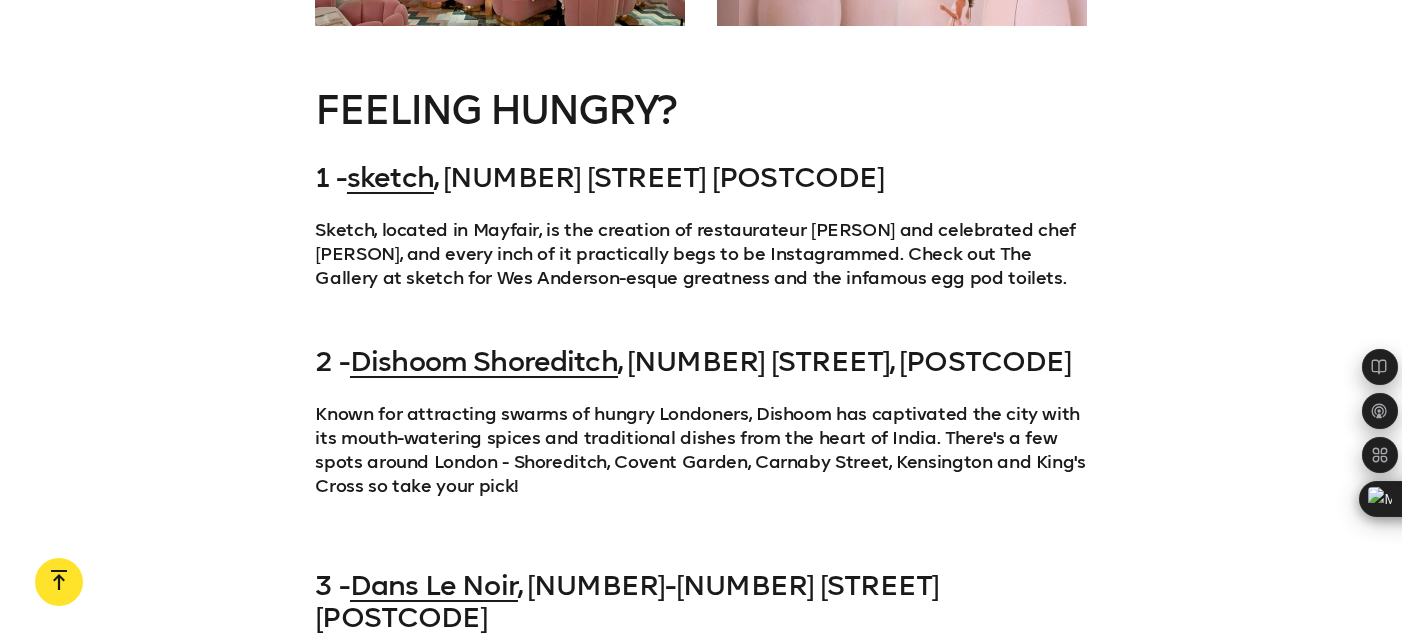 scroll, scrollTop: 5201, scrollLeft: 0, axis: vertical 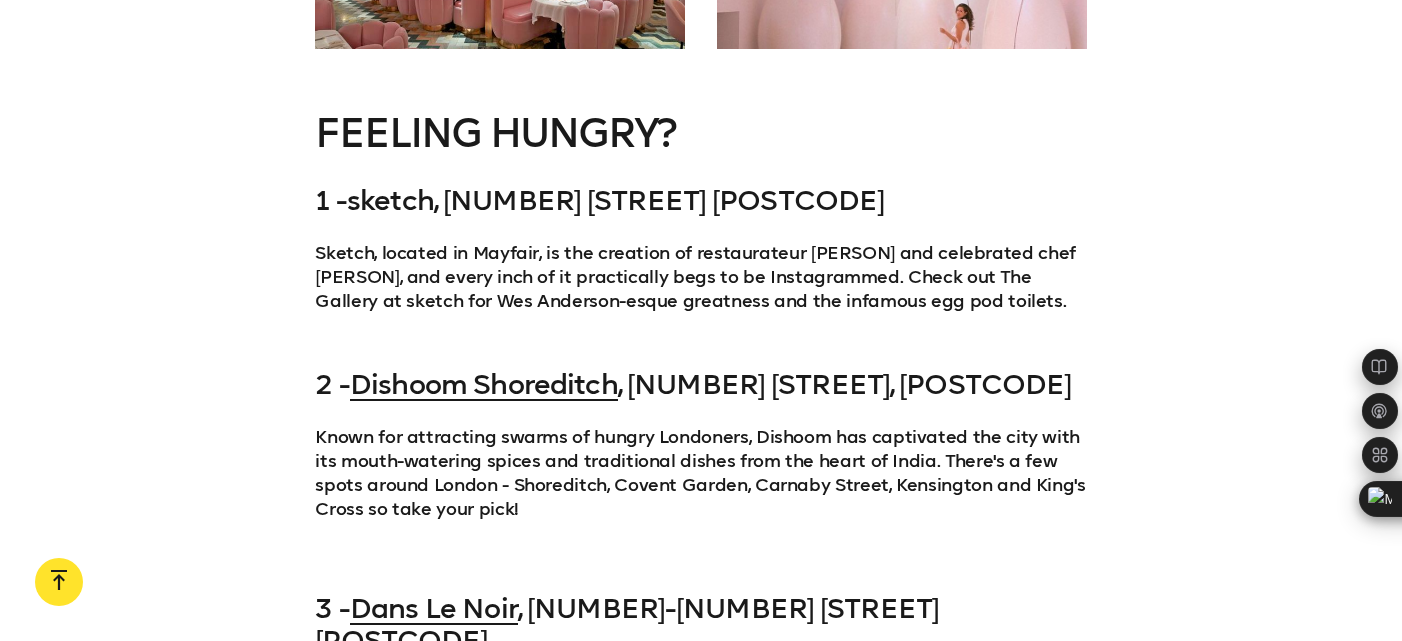 click on "sketch" at bounding box center [390, 200] 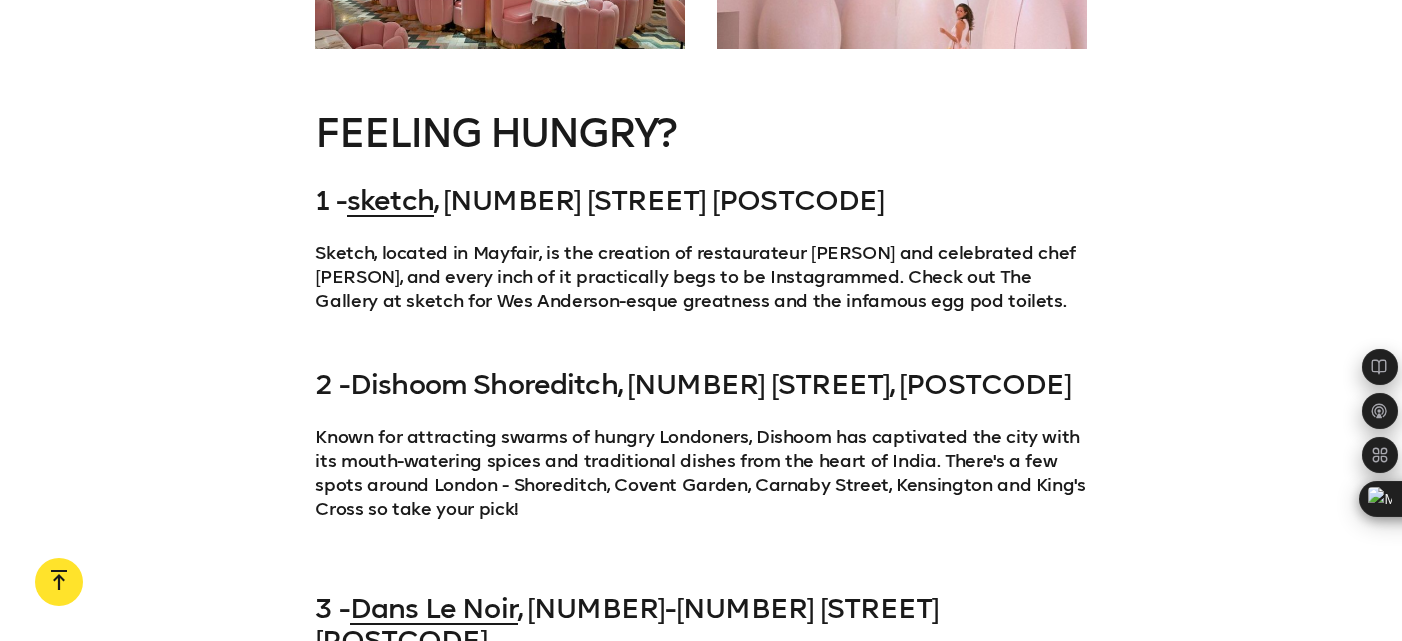 click on "Dishoom Shoreditch" at bounding box center (484, 384) 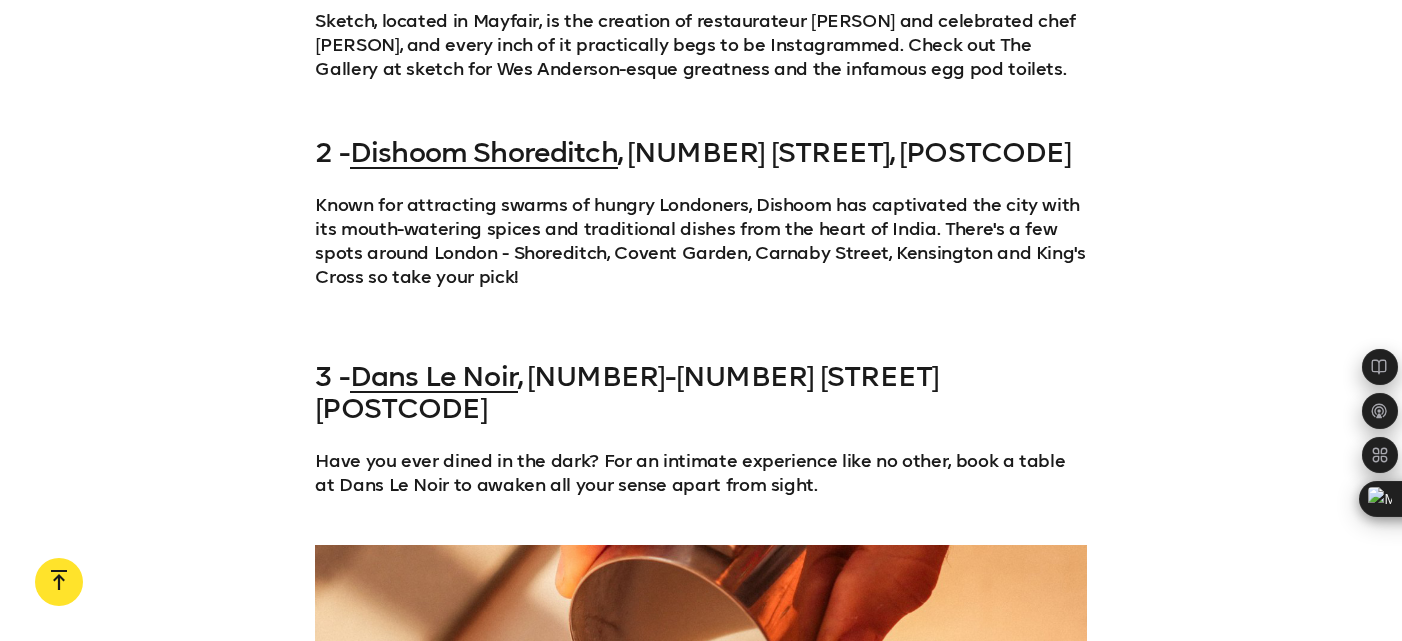 scroll, scrollTop: 5447, scrollLeft: 0, axis: vertical 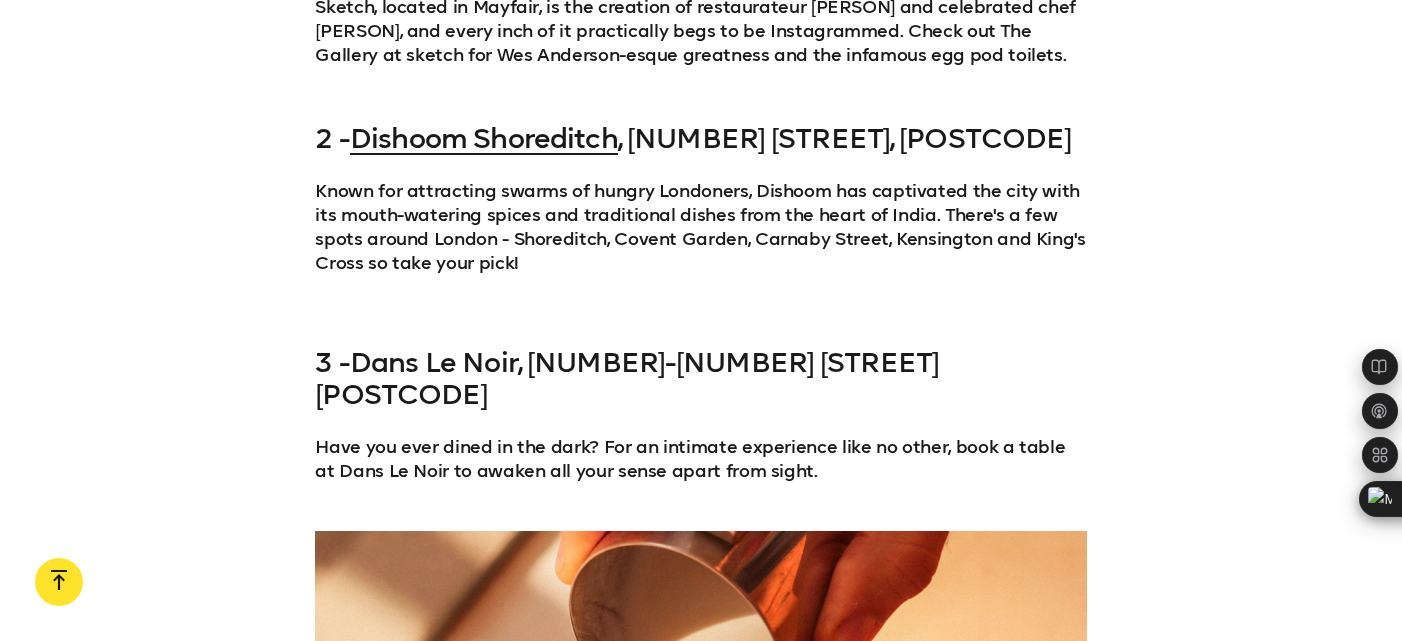click on "Dans Le Noir" at bounding box center (434, 362) 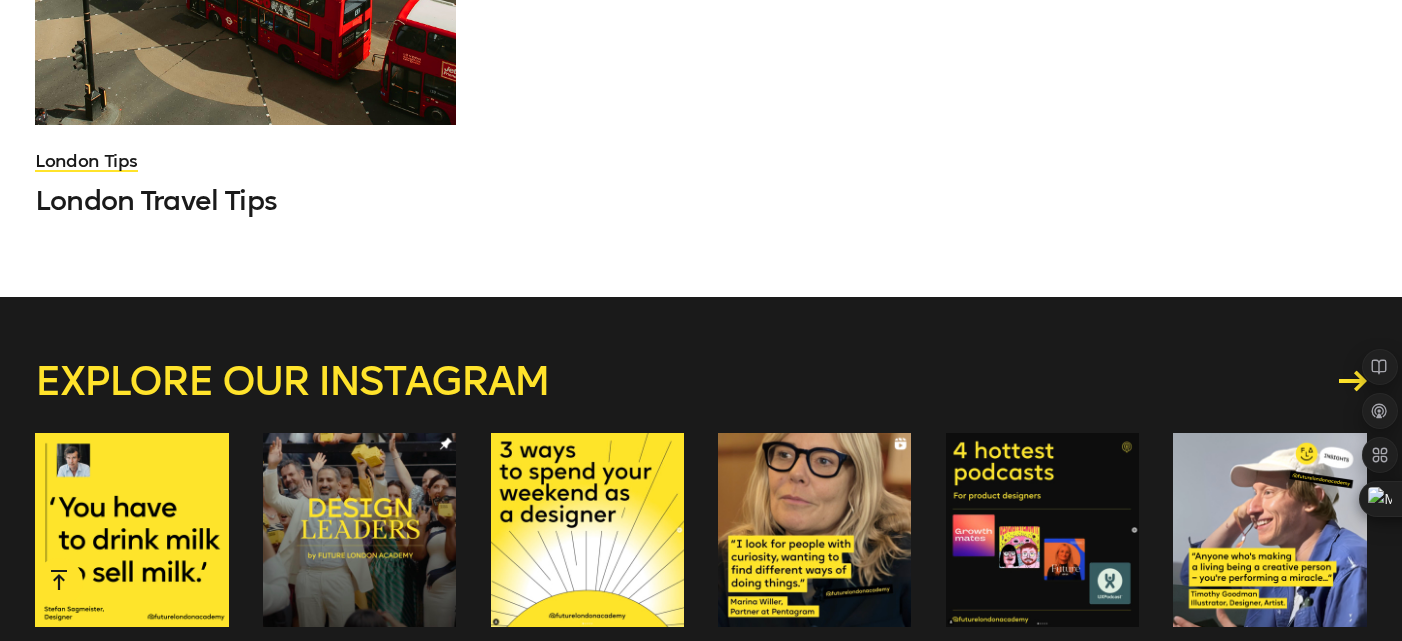 scroll, scrollTop: 7832, scrollLeft: 0, axis: vertical 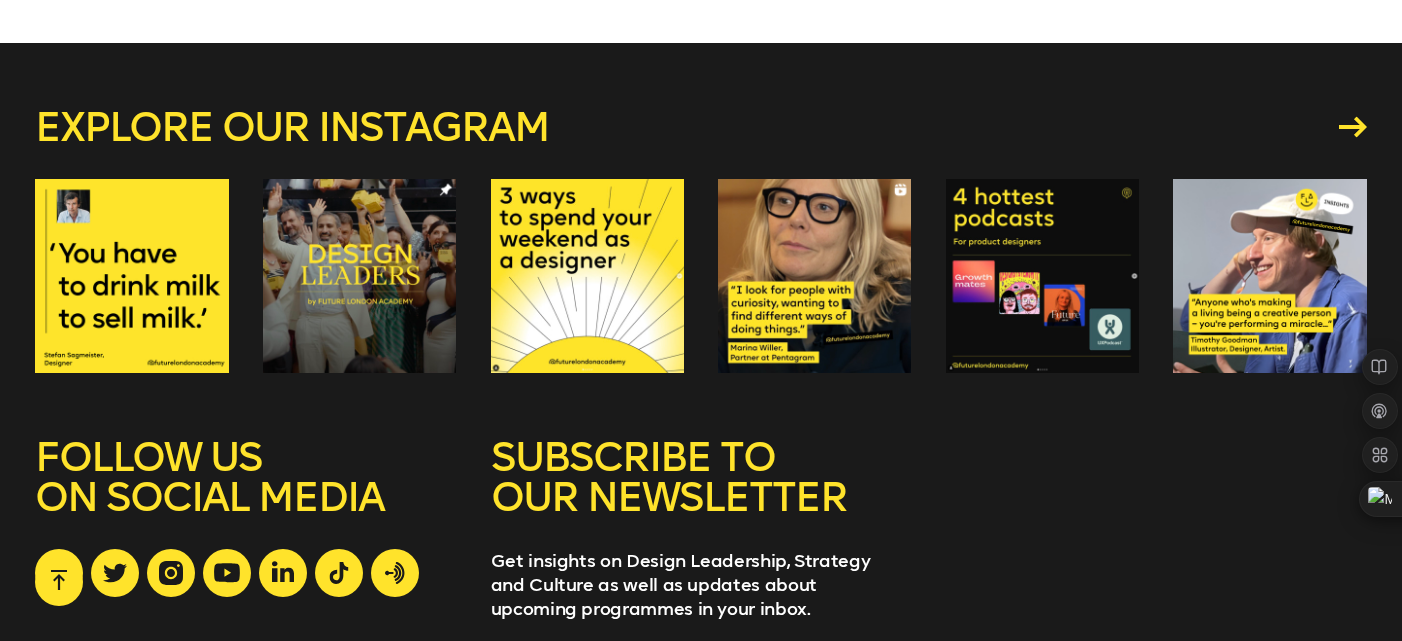 click at bounding box center [131, 275] 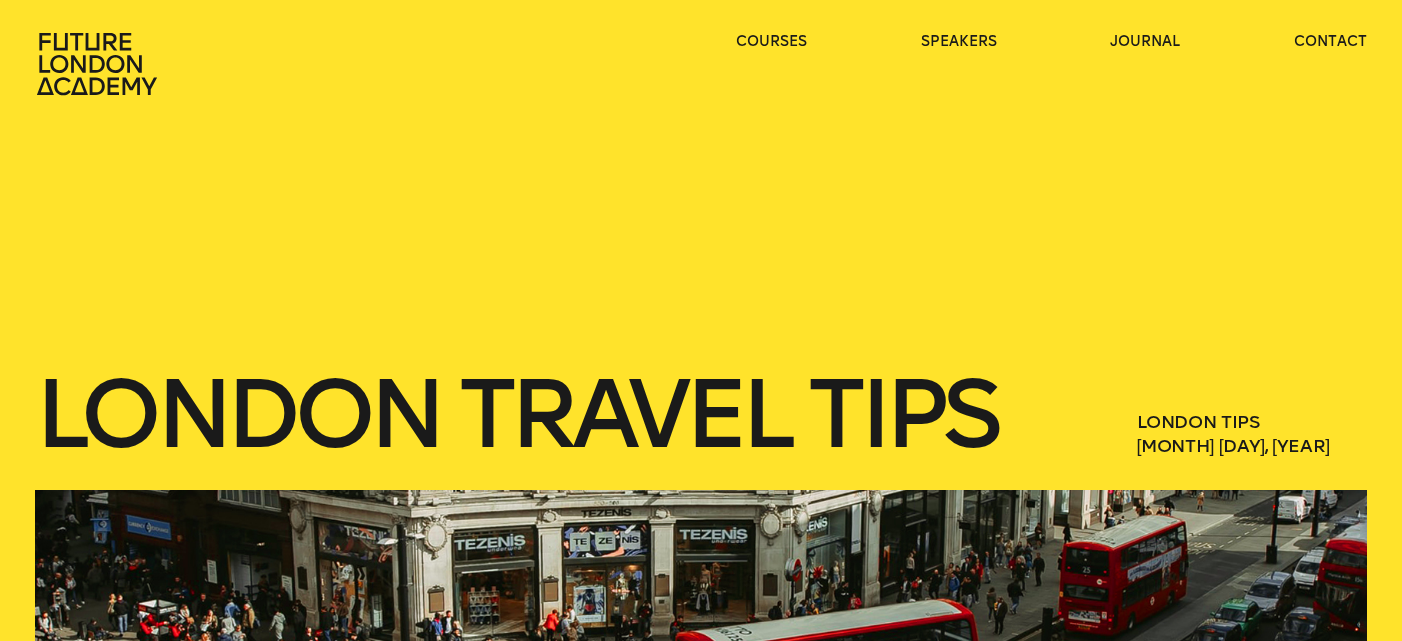 scroll, scrollTop: 0, scrollLeft: 0, axis: both 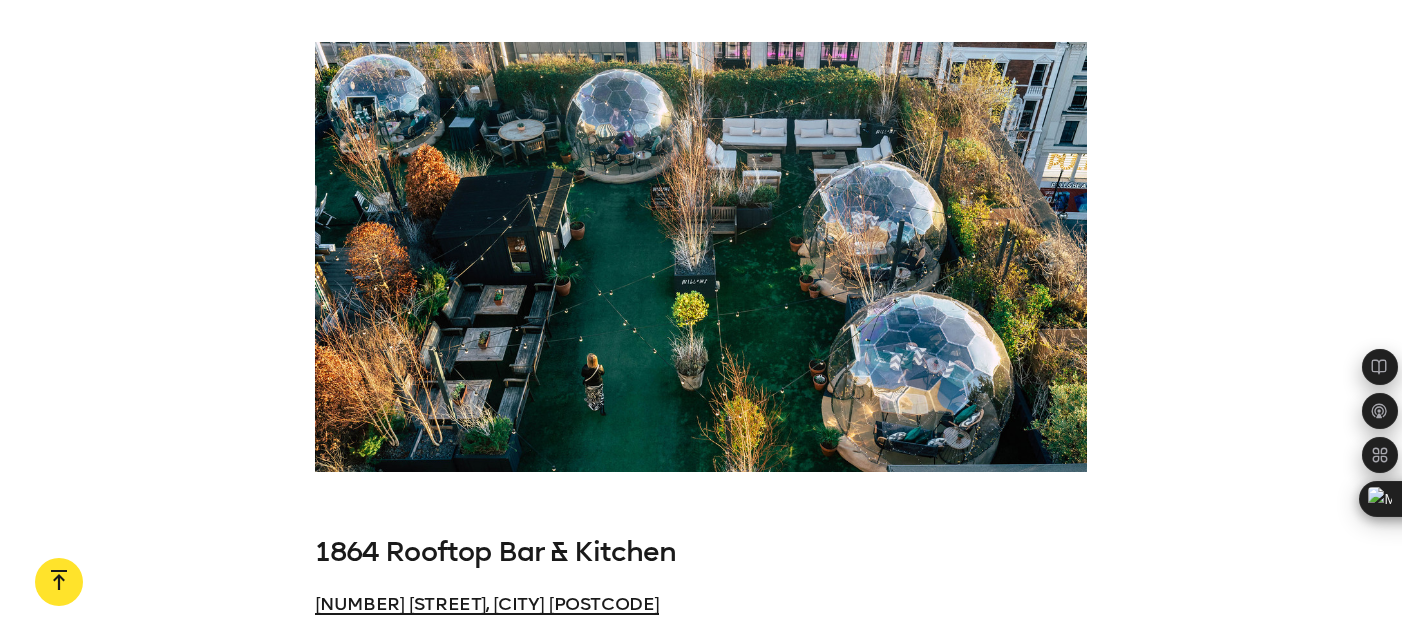 click on "1864 Rooftop Bar & Kitchen" at bounding box center [495, 551] 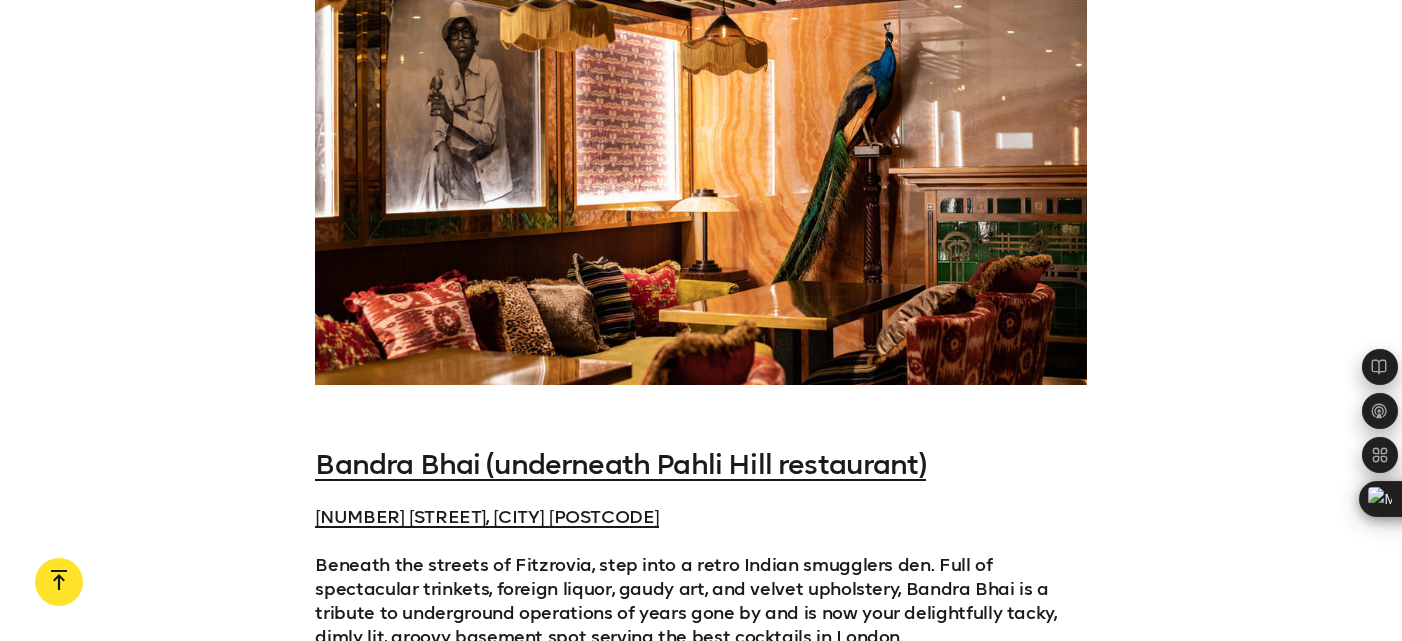 scroll, scrollTop: 1936, scrollLeft: 0, axis: vertical 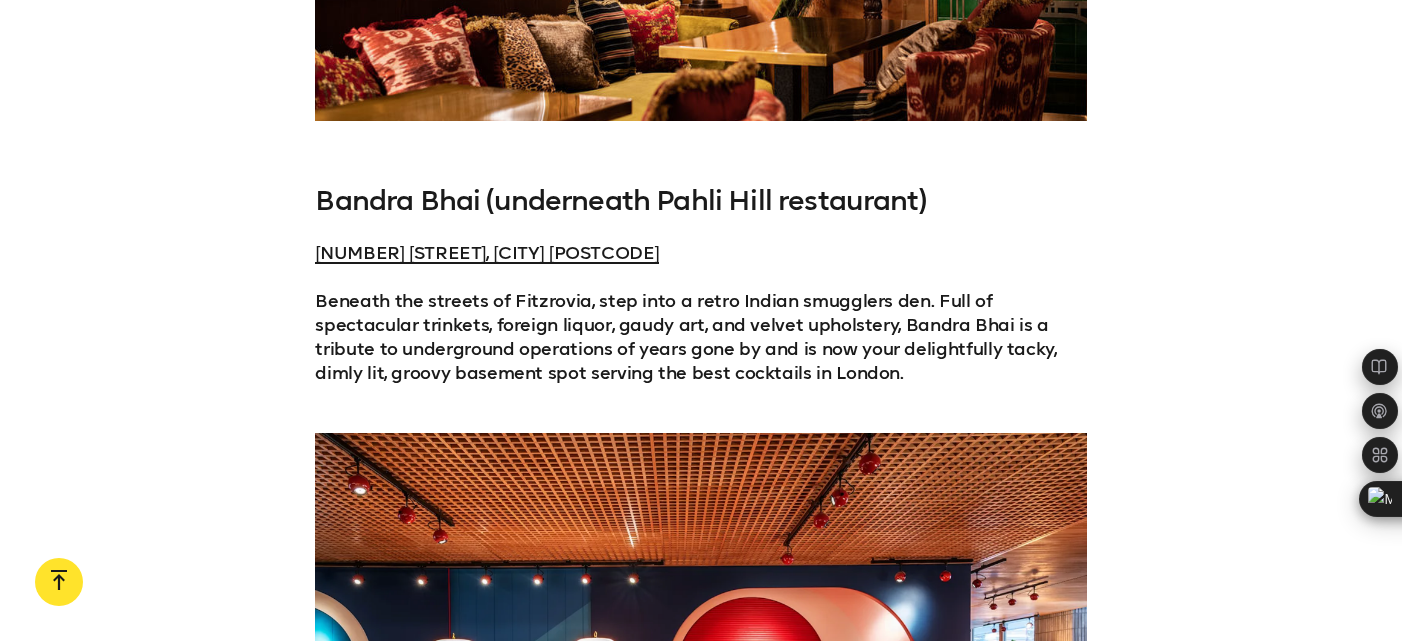 click on "Bandra Bhai (underneath Pahli Hill restaurant)" at bounding box center (620, 200) 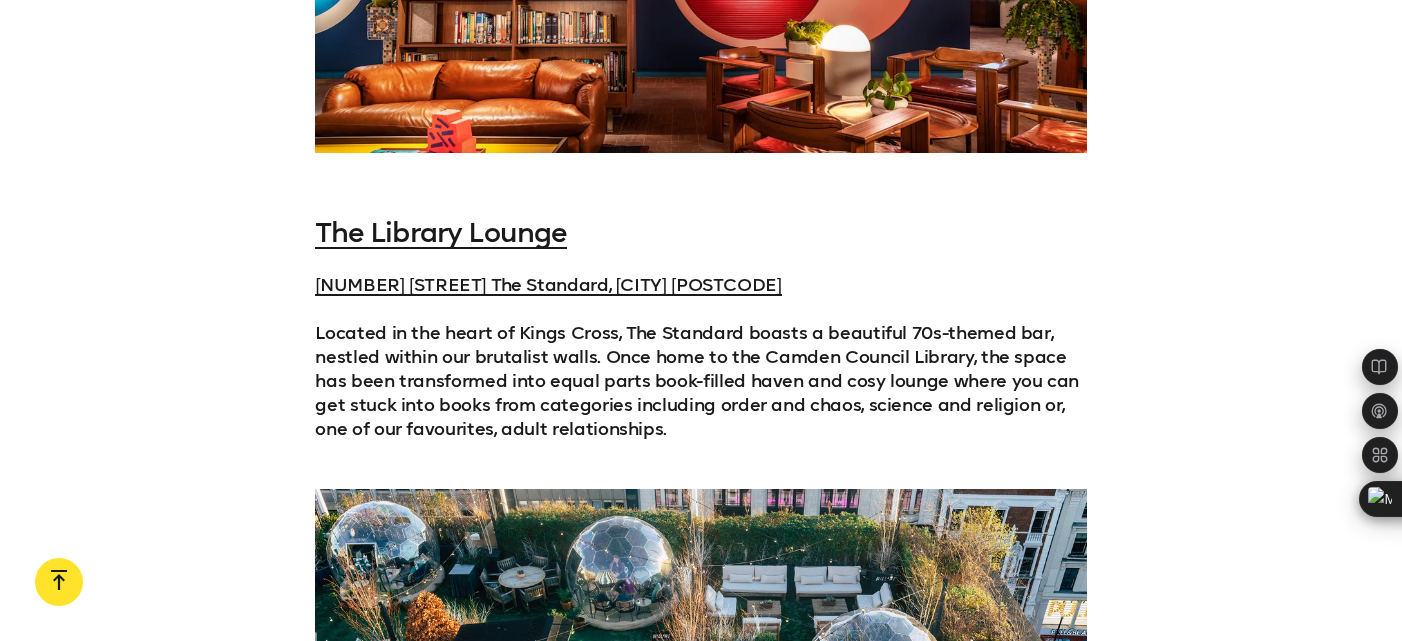 scroll, scrollTop: 2672, scrollLeft: 0, axis: vertical 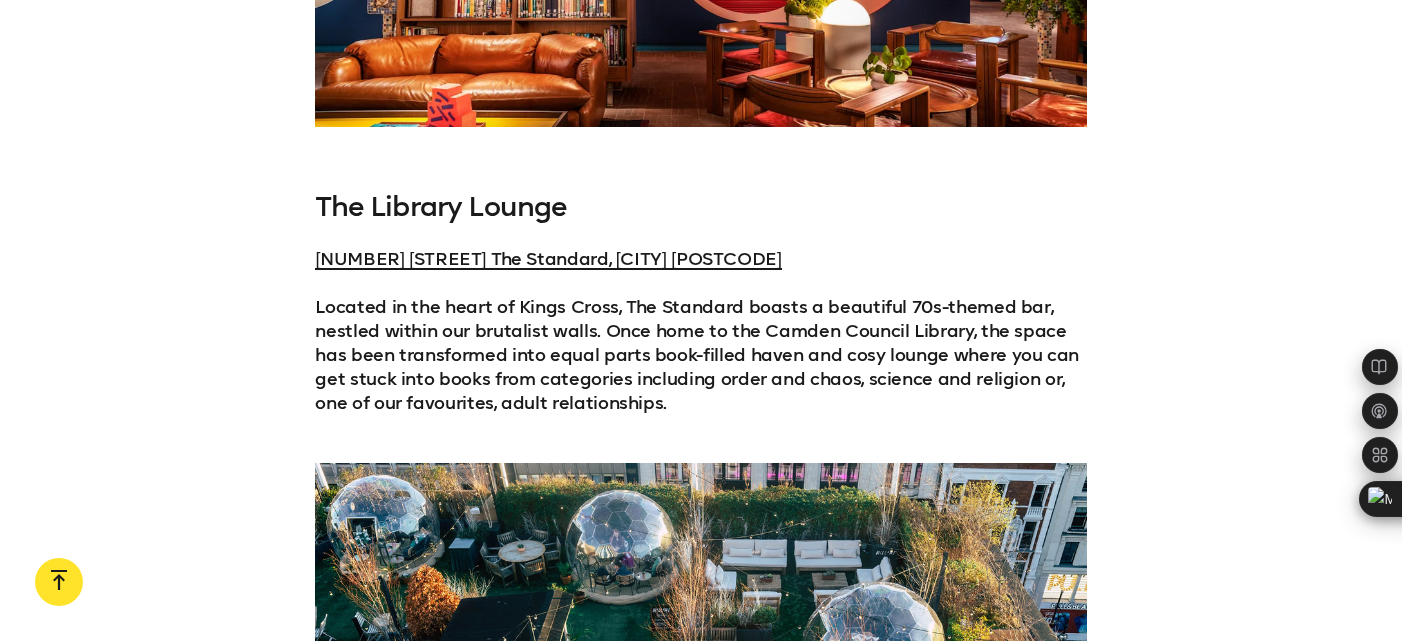 click on "The Library Lounge" at bounding box center (441, 206) 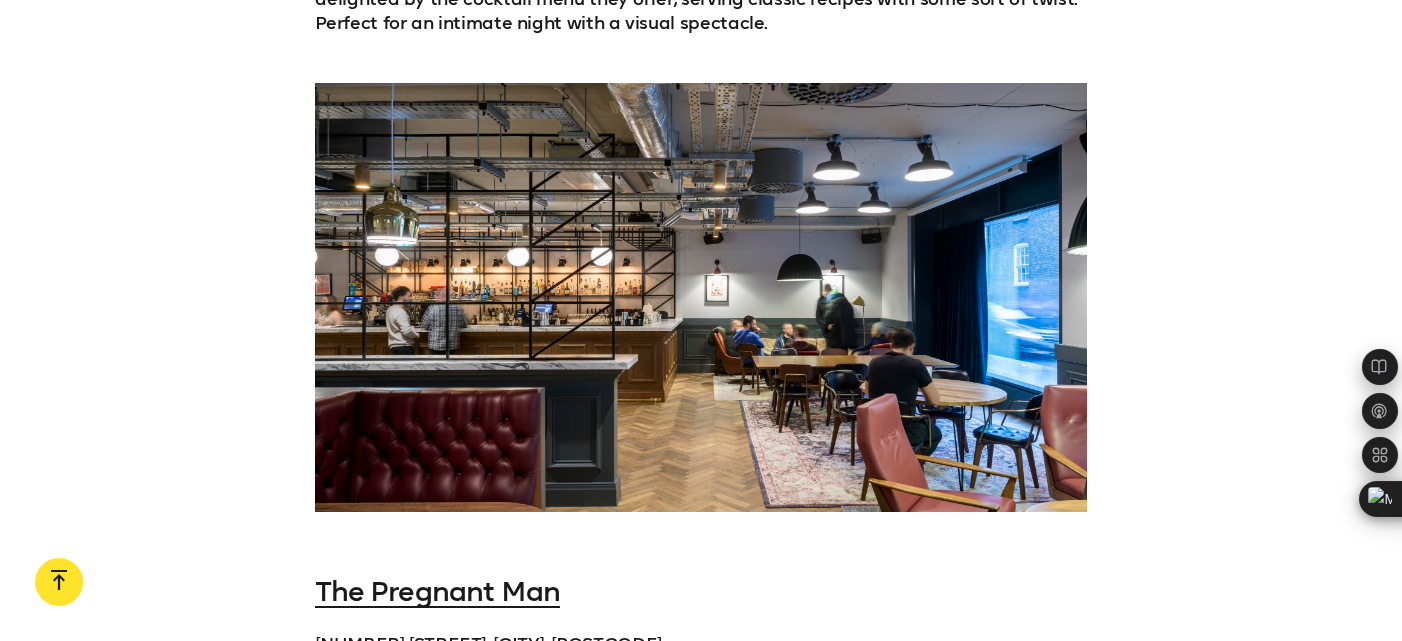 scroll, scrollTop: 3964, scrollLeft: 0, axis: vertical 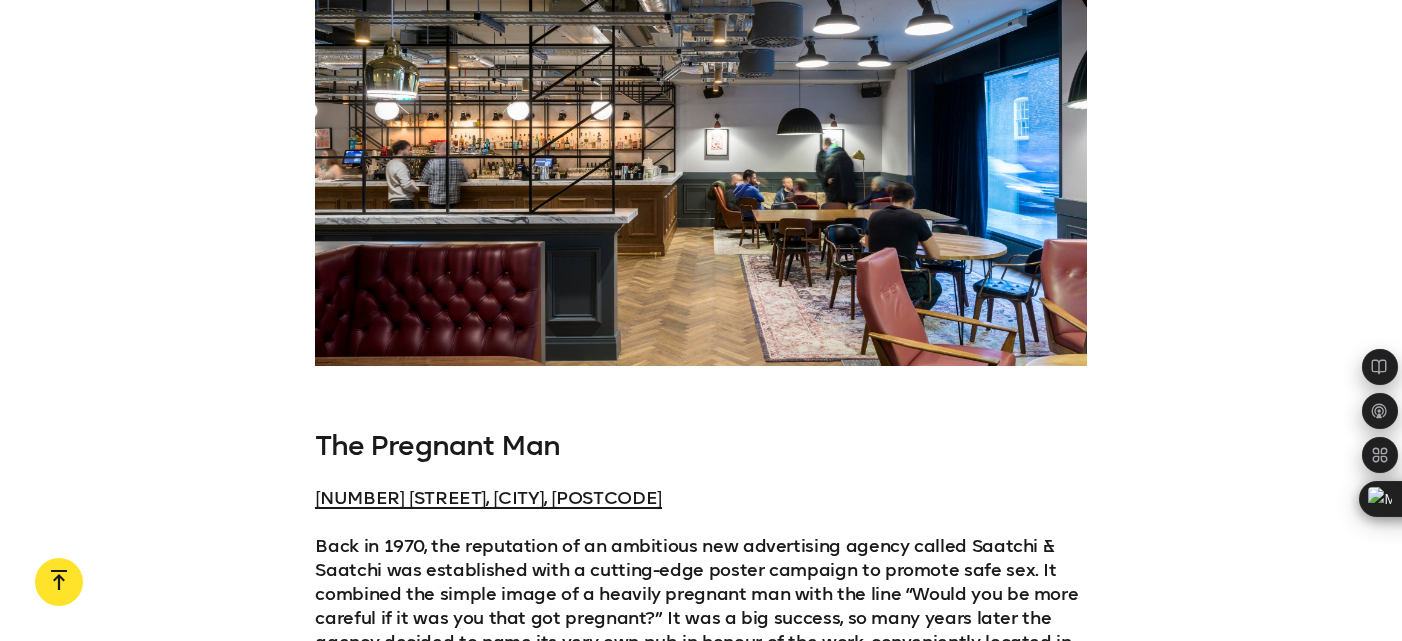 click on "The Pregnant Man" at bounding box center [437, 445] 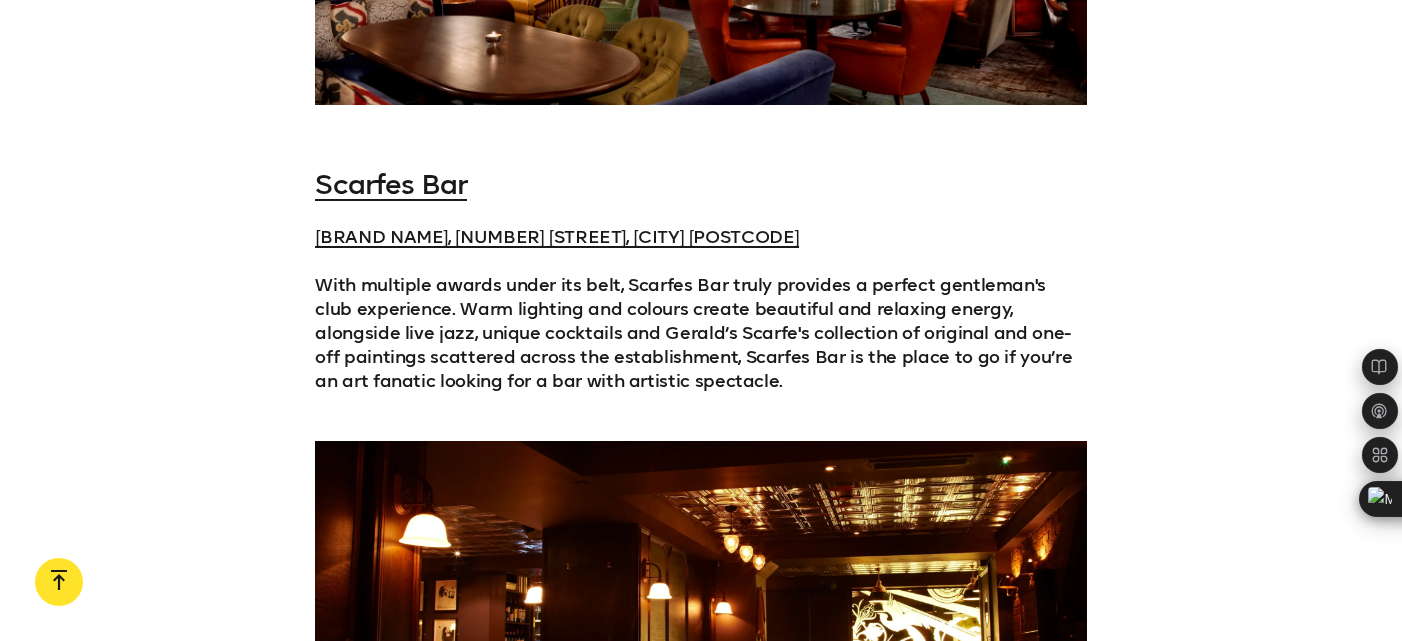 scroll, scrollTop: 5124, scrollLeft: 0, axis: vertical 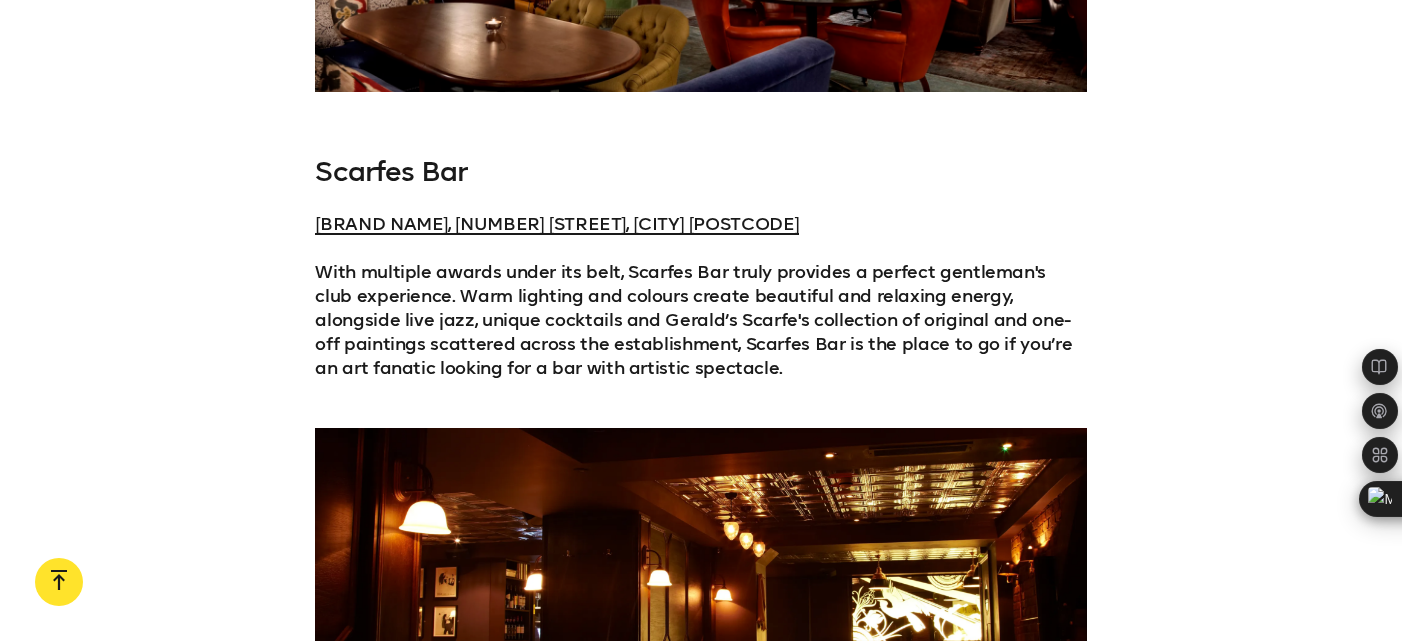 click on "Scarfes Bar" at bounding box center (391, 171) 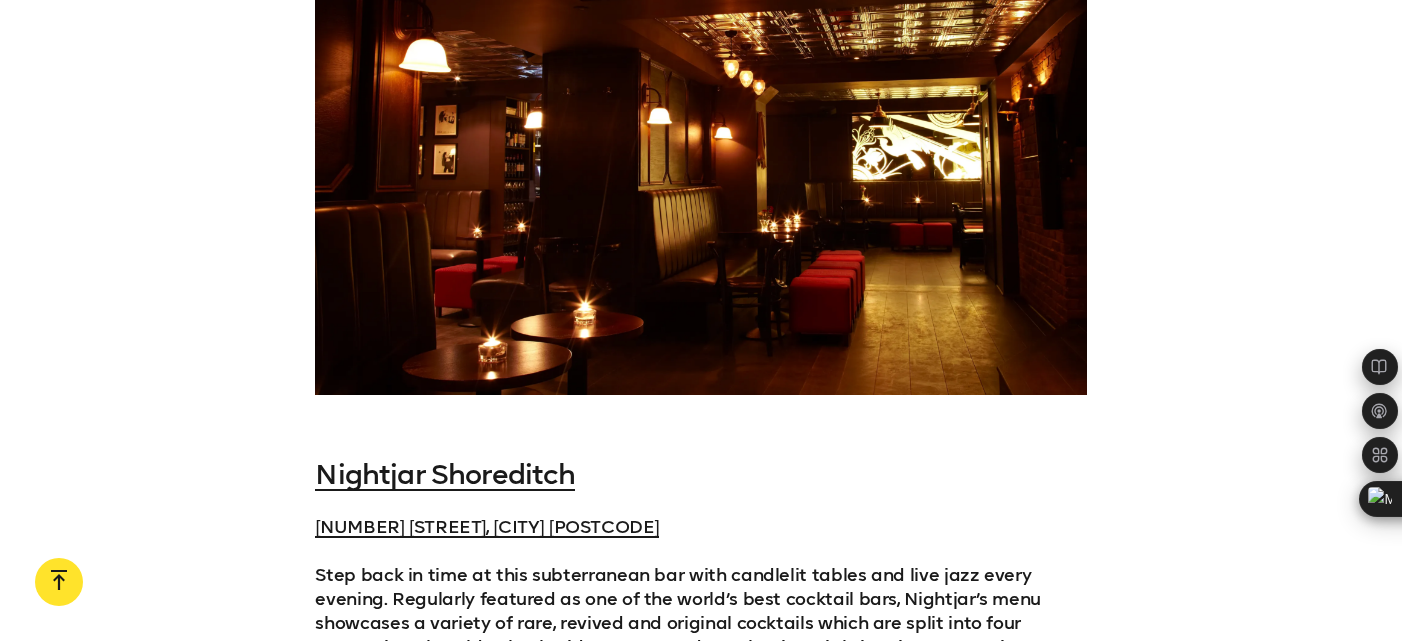 scroll, scrollTop: 5583, scrollLeft: 0, axis: vertical 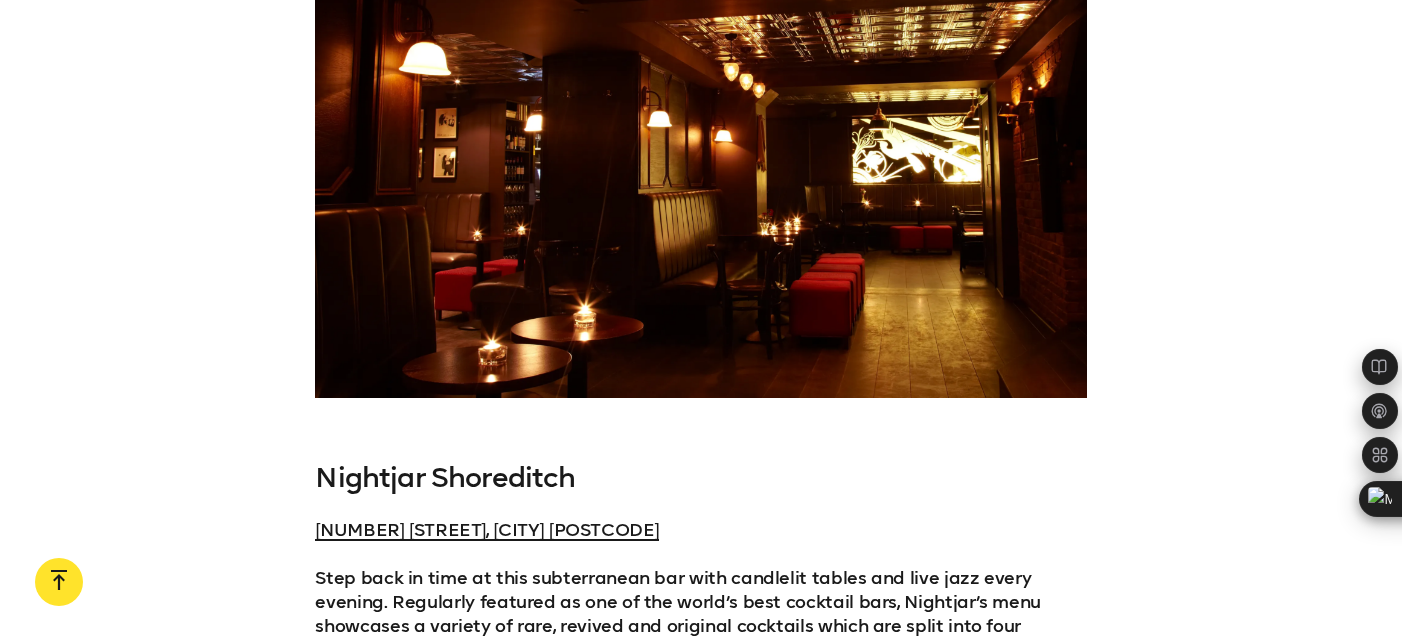 click on "Nightjar Shoreditch" at bounding box center (445, 477) 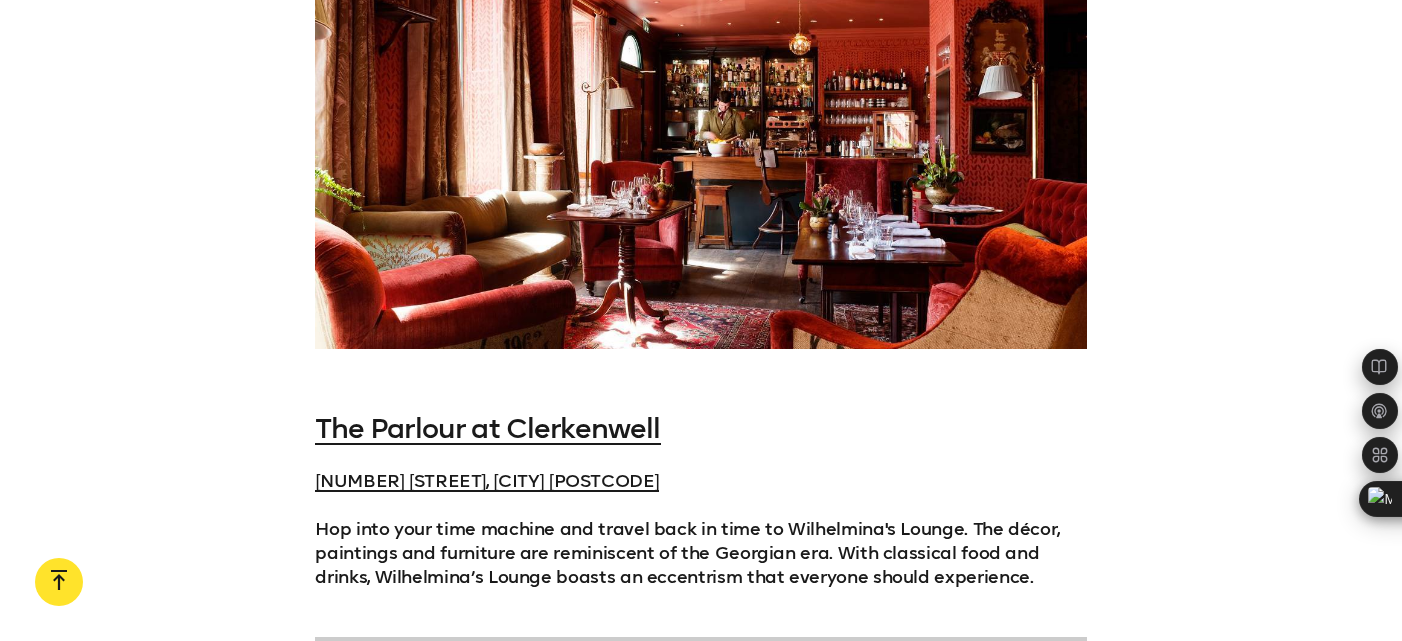 scroll, scrollTop: 6543, scrollLeft: 0, axis: vertical 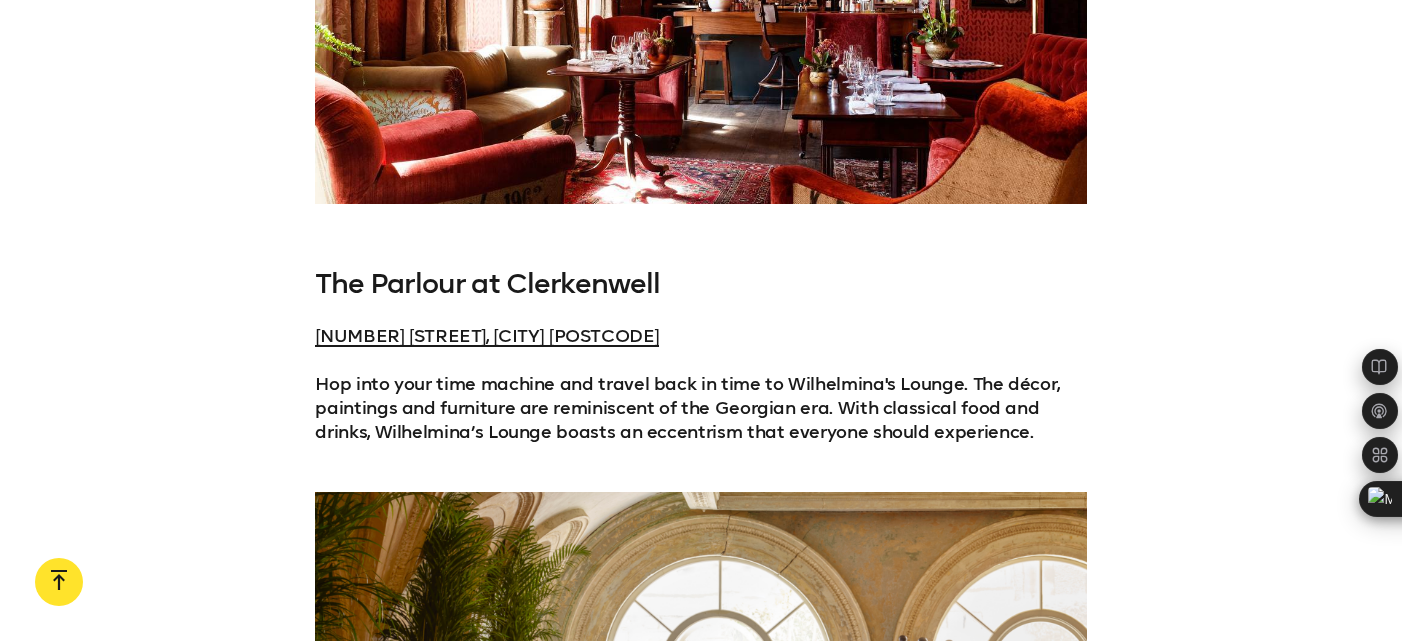 click on "The Parlour at Clerkenwell" at bounding box center (487, 283) 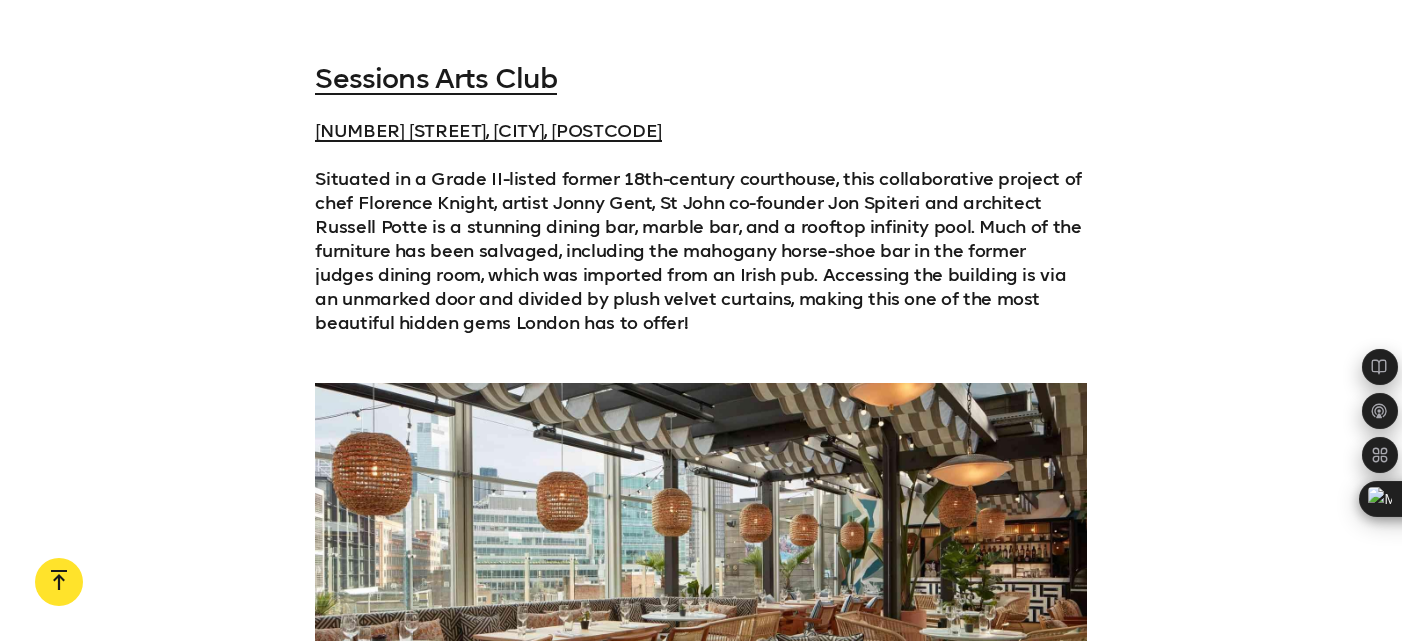 scroll, scrollTop: 7455, scrollLeft: 0, axis: vertical 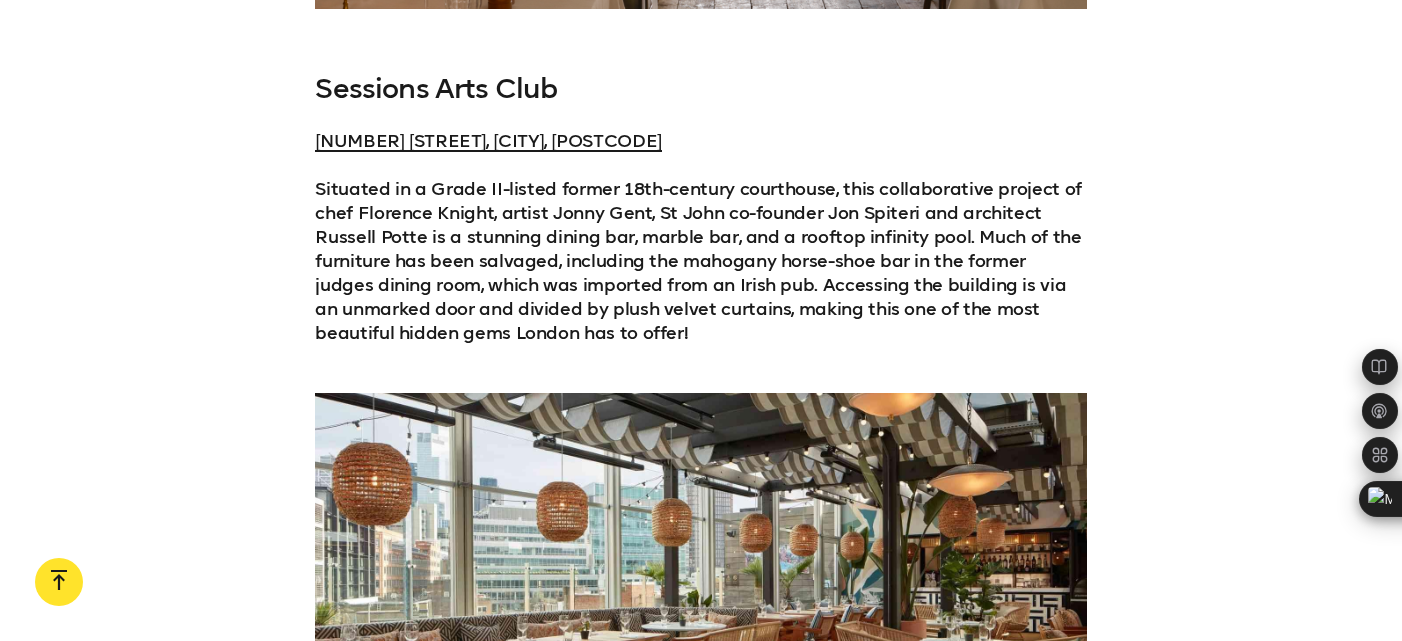 click on "Sessions Arts Club" at bounding box center (436, 88) 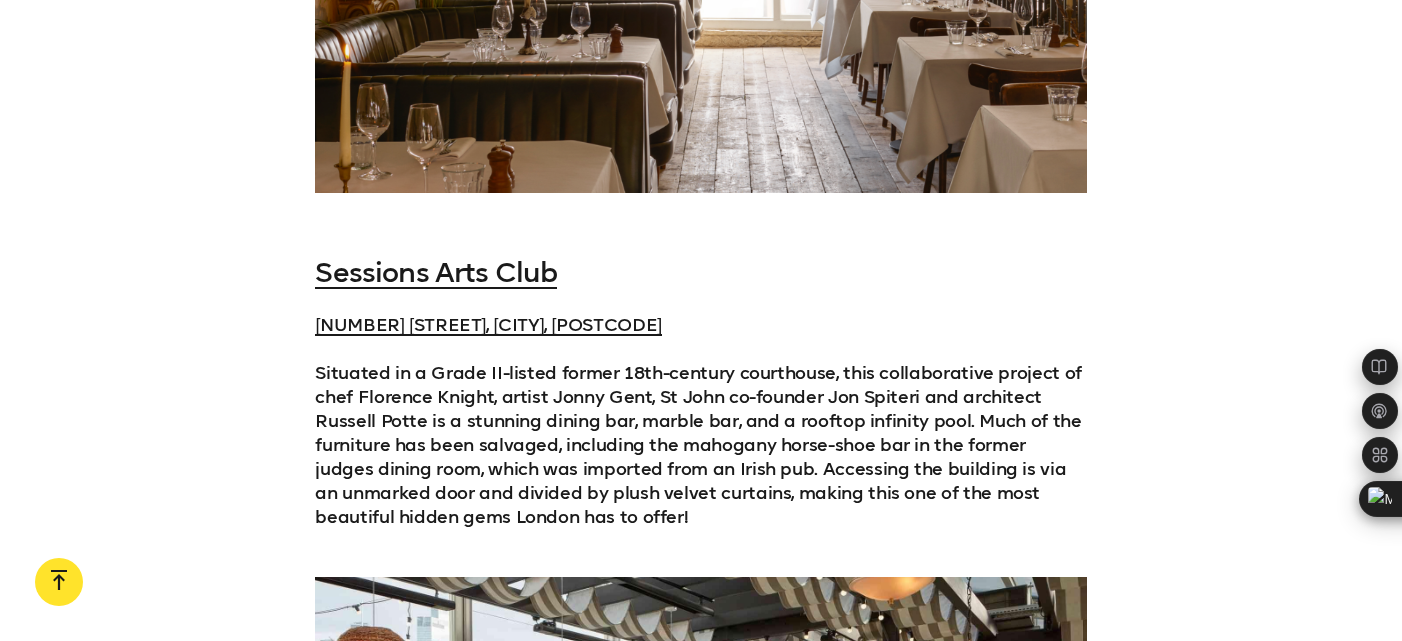 scroll, scrollTop: 7284, scrollLeft: 0, axis: vertical 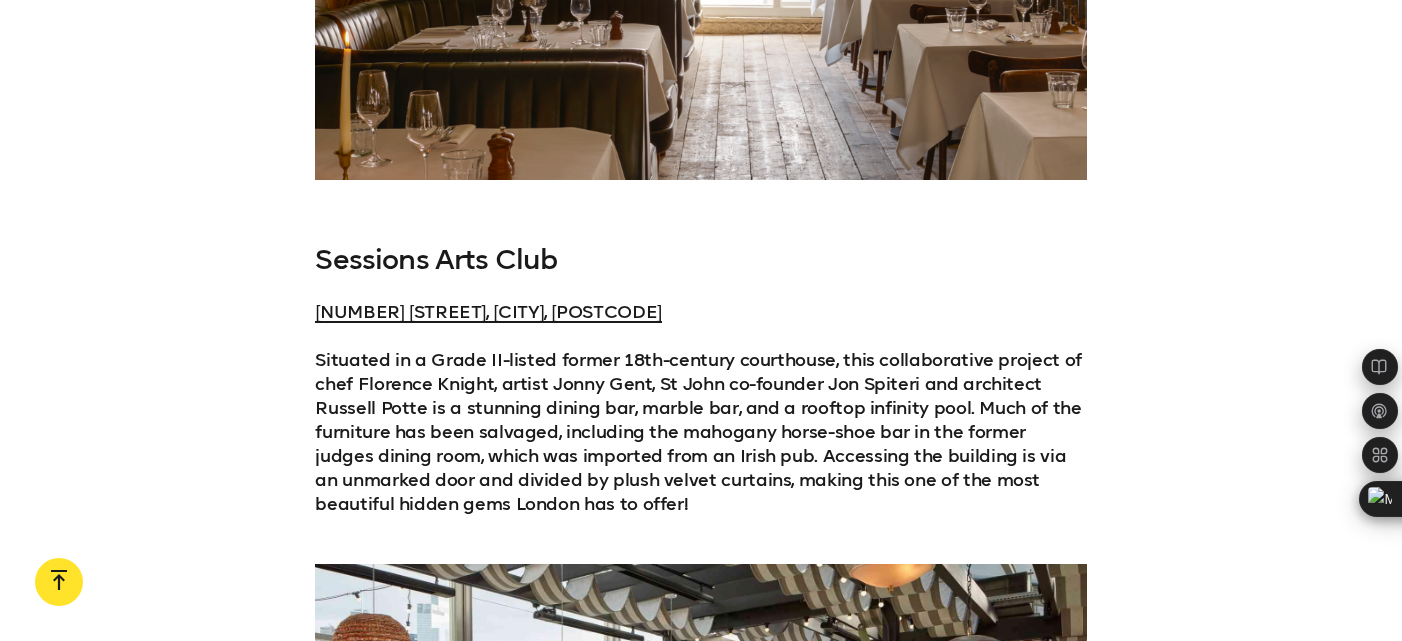 click on "Sessions Arts Club" at bounding box center (436, 259) 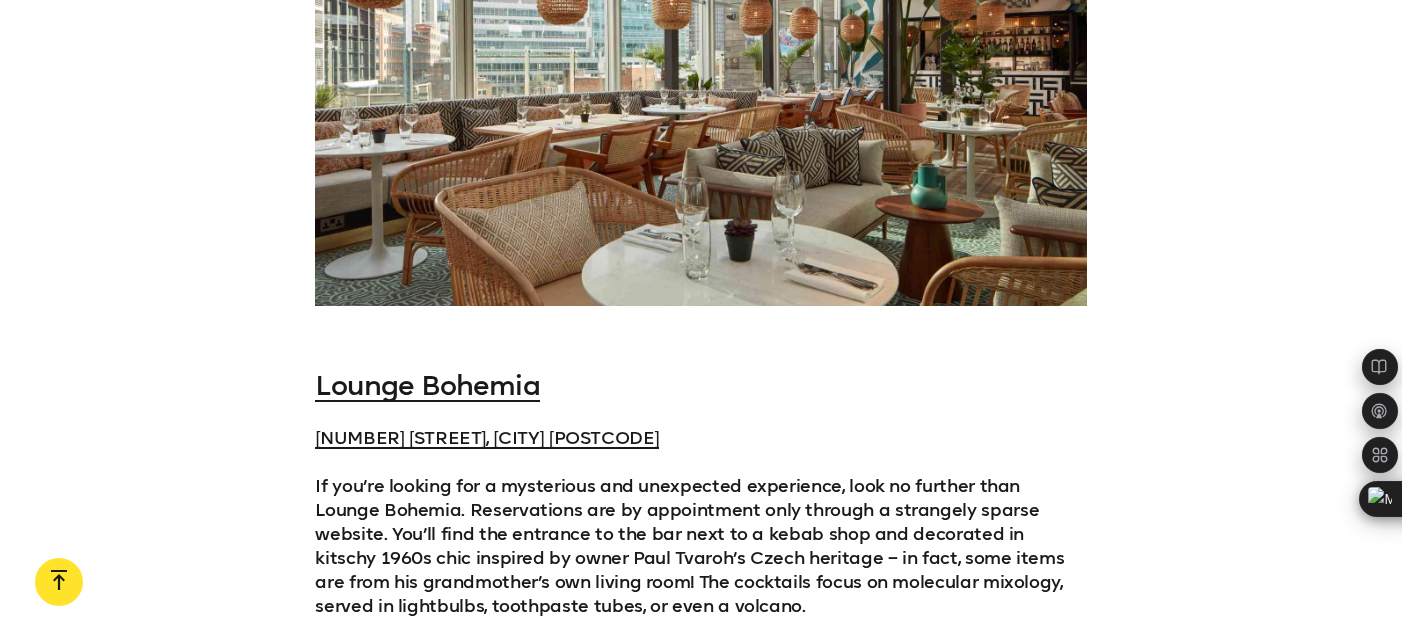scroll, scrollTop: 8001, scrollLeft: 0, axis: vertical 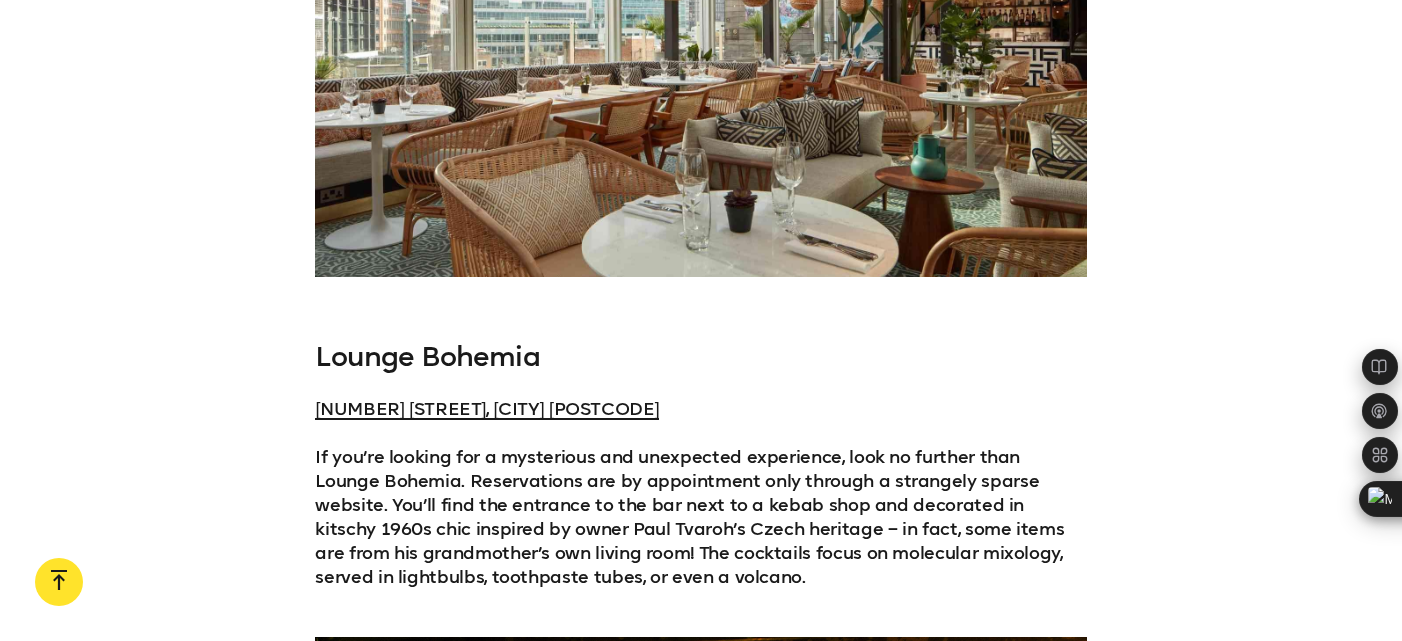 click on "Lounge Bohemia" at bounding box center (427, 356) 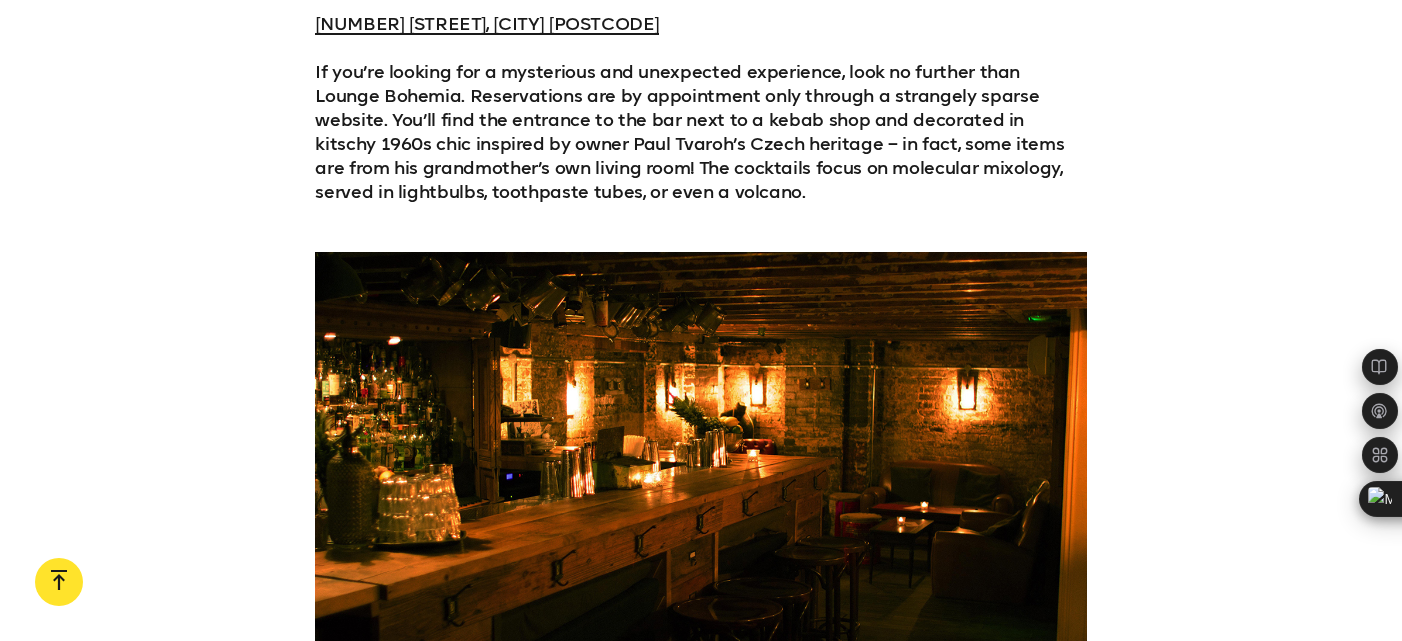 scroll, scrollTop: 8594, scrollLeft: 0, axis: vertical 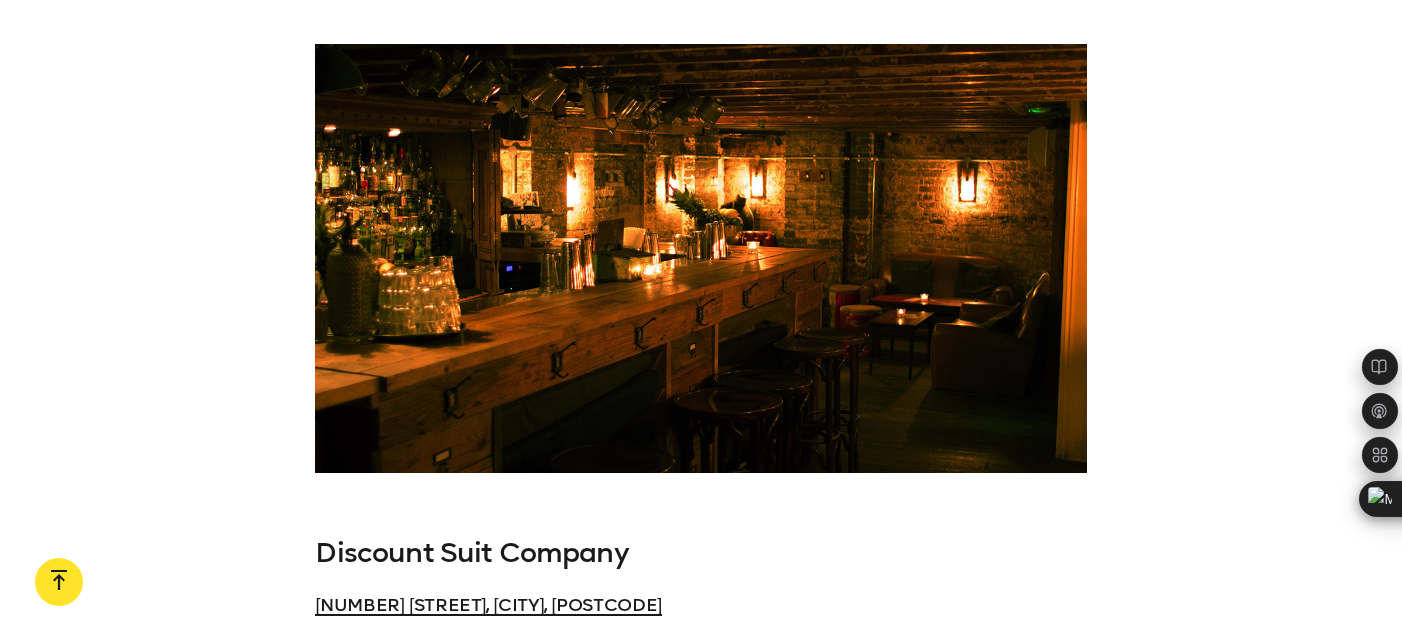 click on "Discount Suit Company" at bounding box center (471, 552) 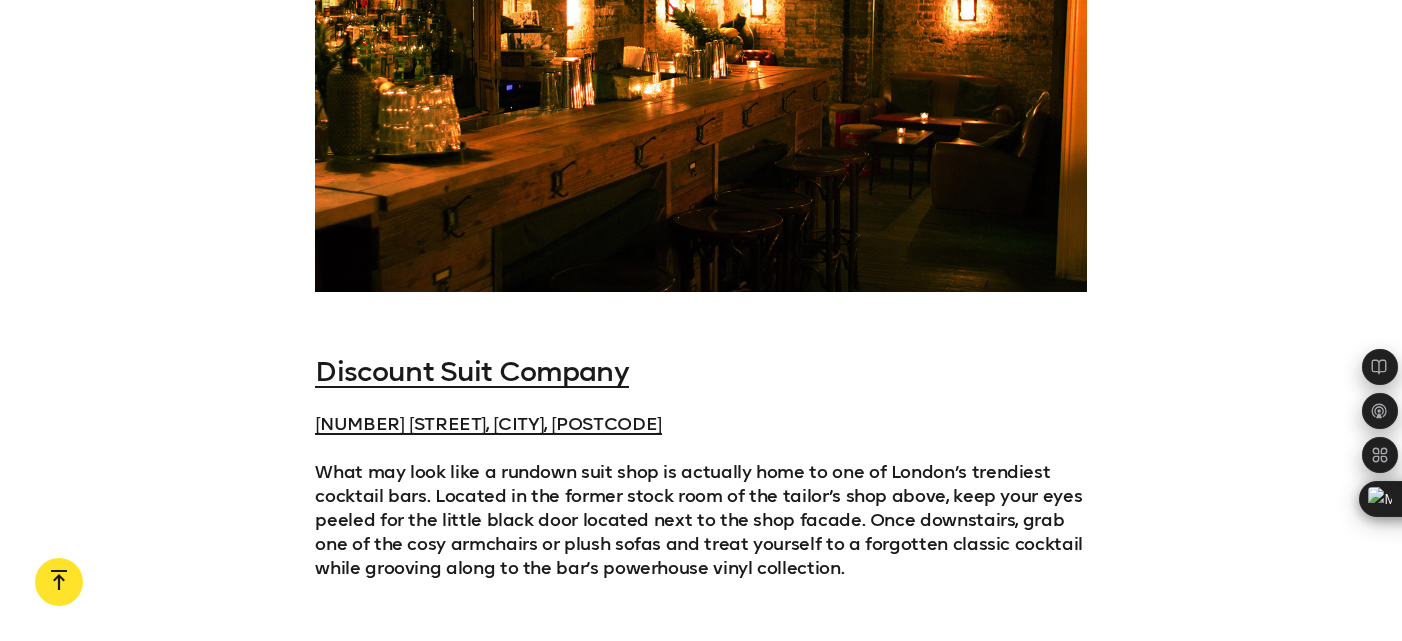 scroll, scrollTop: 8576, scrollLeft: 0, axis: vertical 